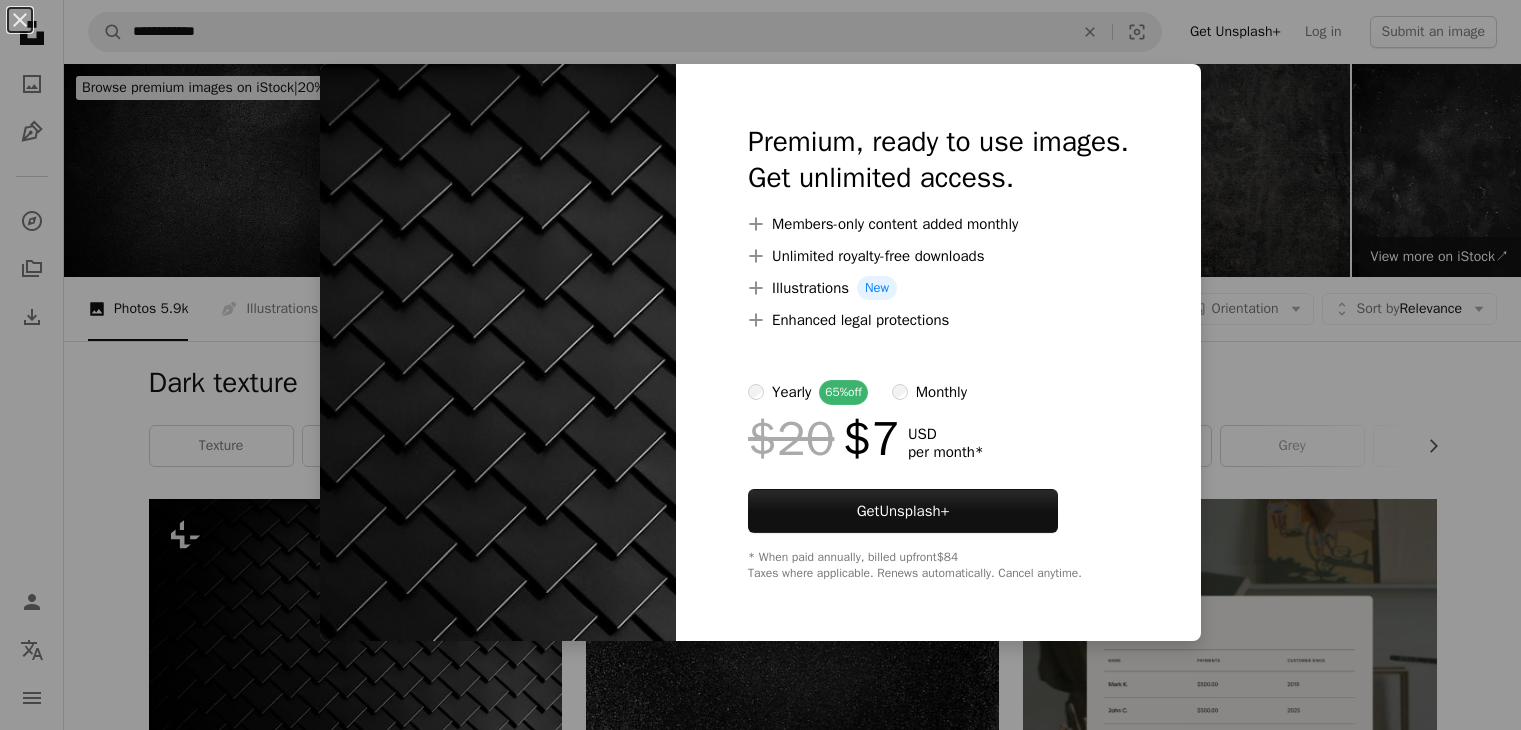 scroll, scrollTop: 400, scrollLeft: 0, axis: vertical 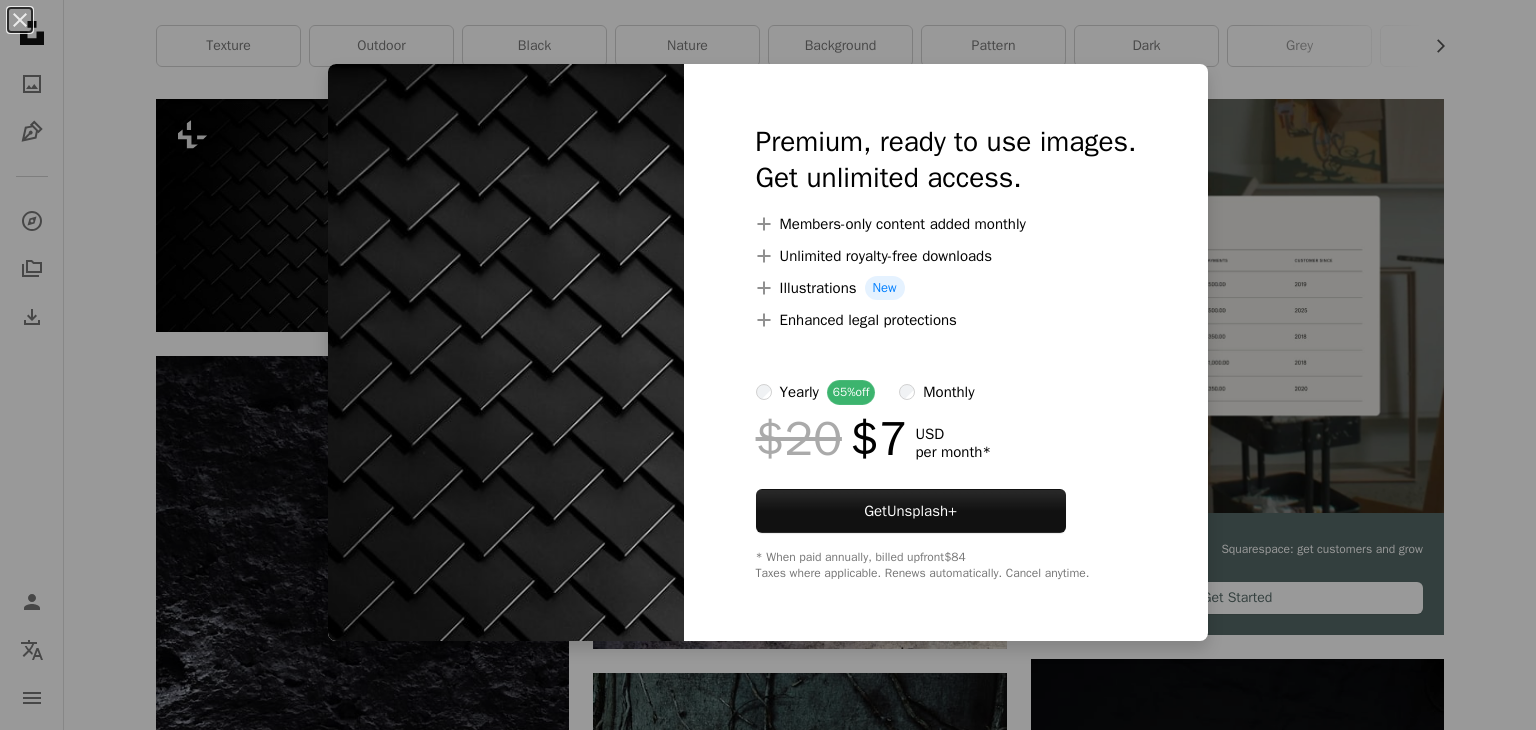 click at bounding box center (506, 352) 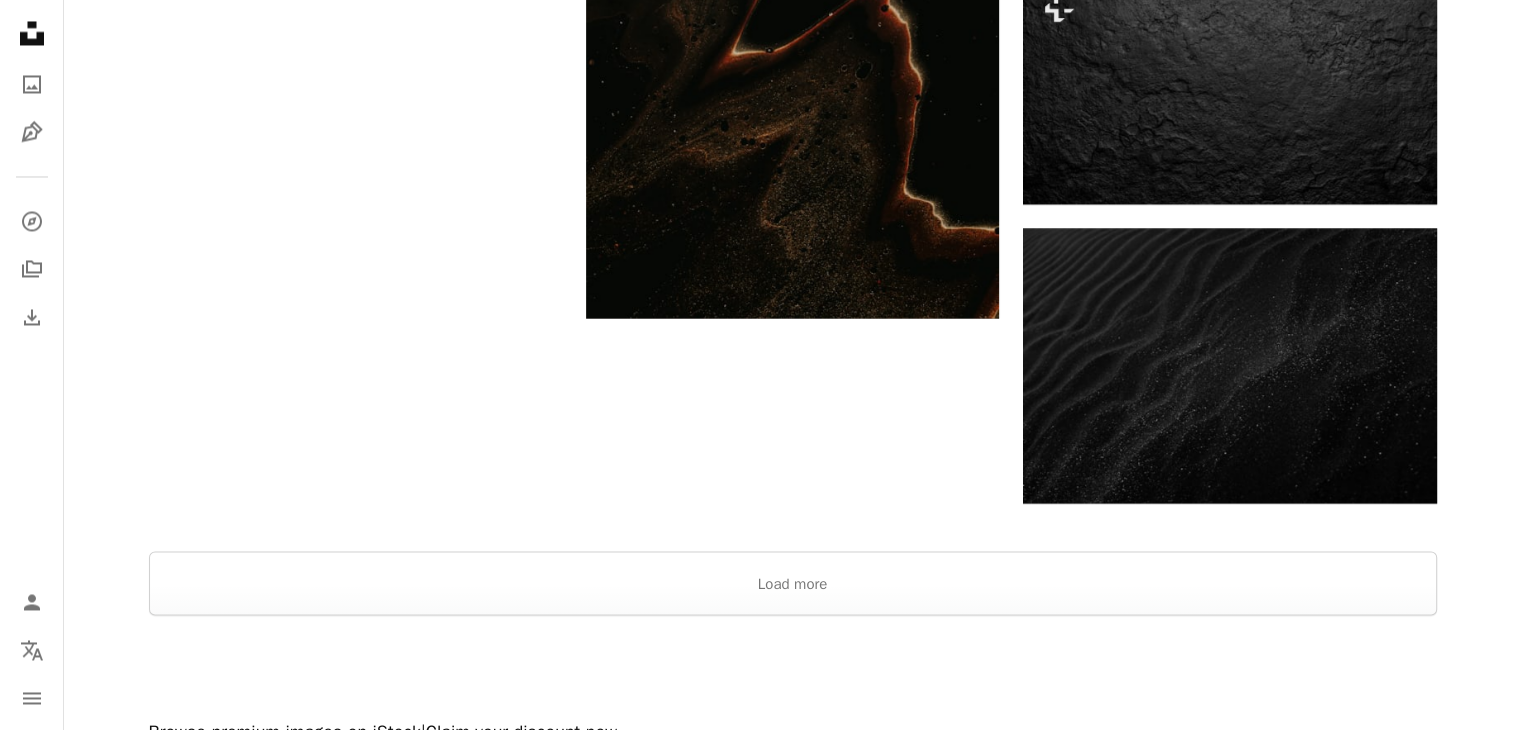 scroll, scrollTop: 3600, scrollLeft: 0, axis: vertical 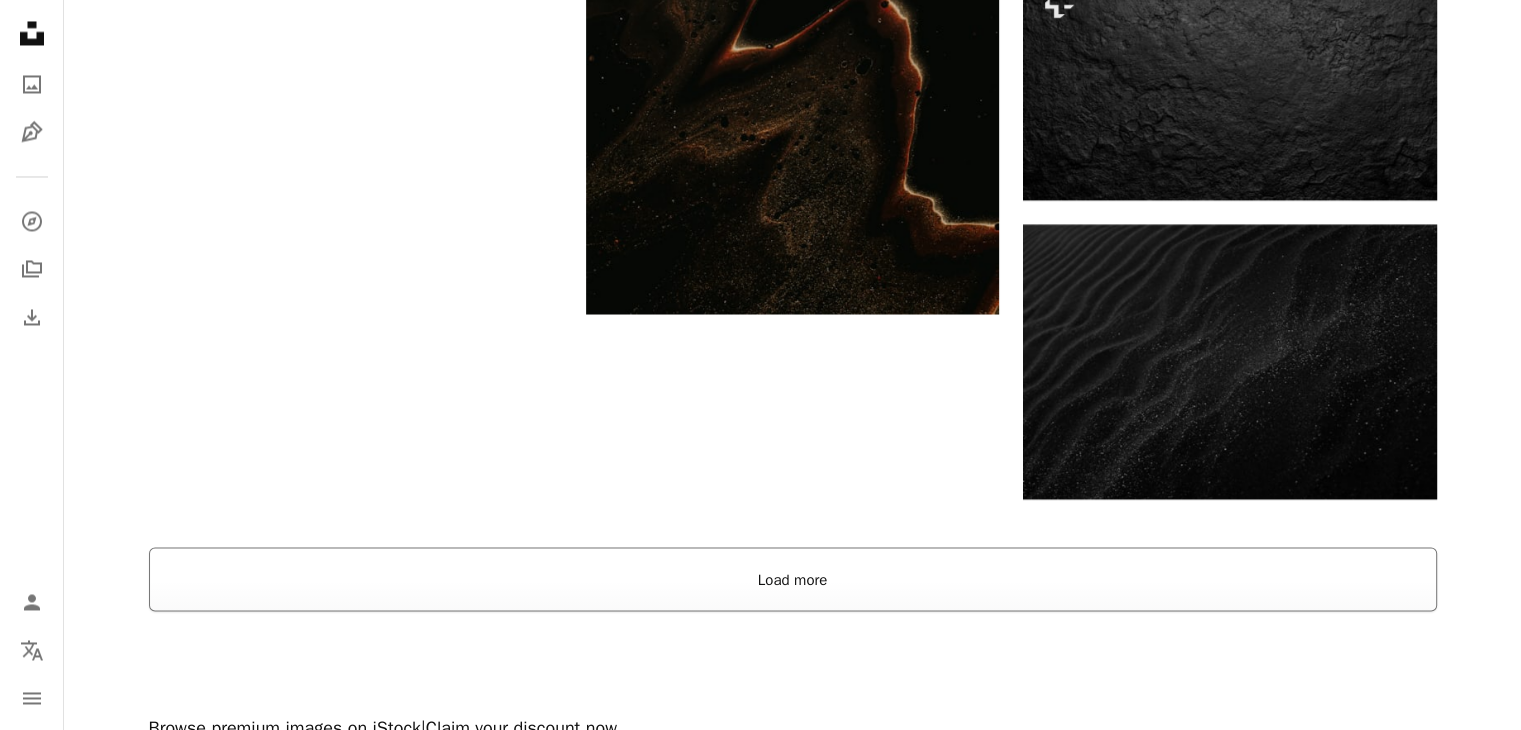 click on "Load more" at bounding box center (793, 579) 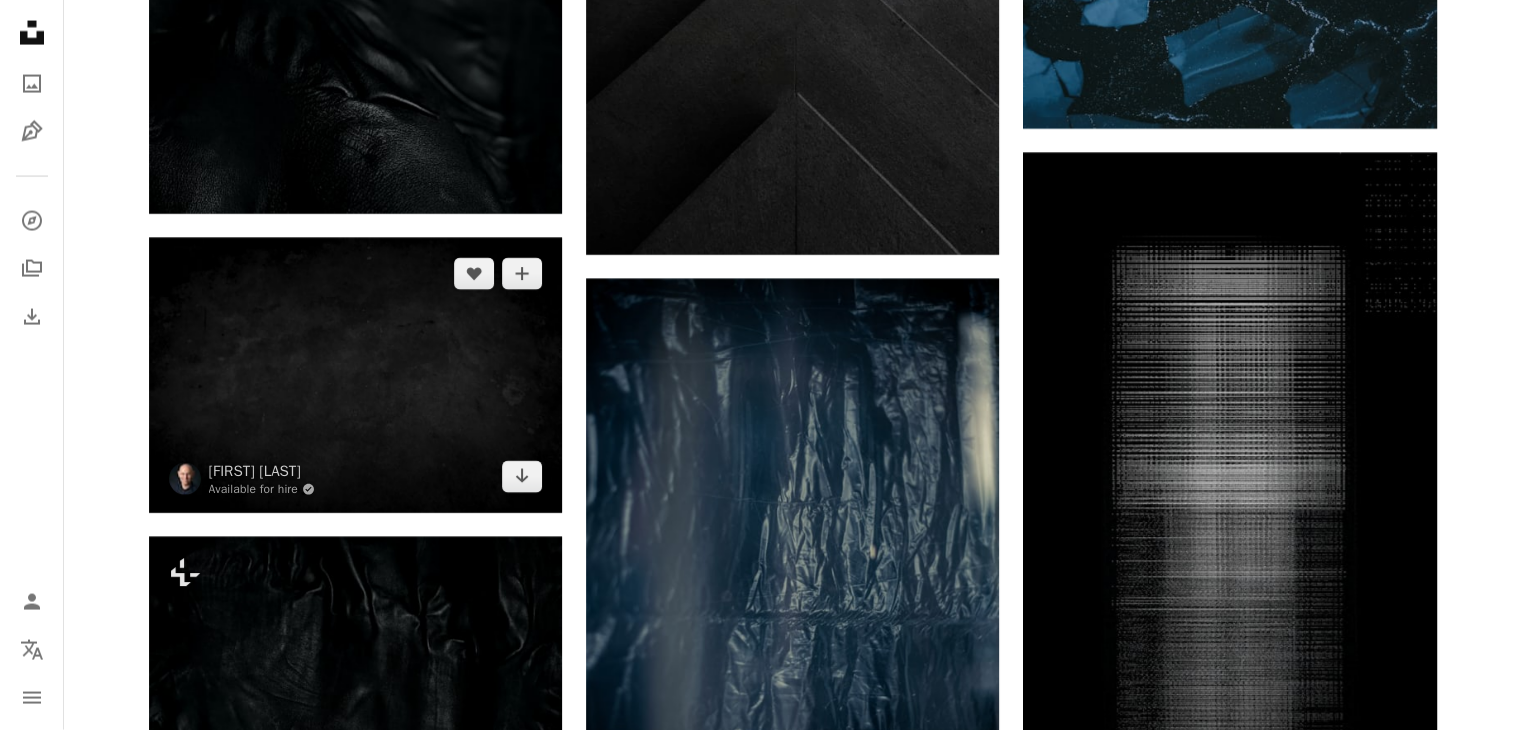 scroll, scrollTop: 4300, scrollLeft: 0, axis: vertical 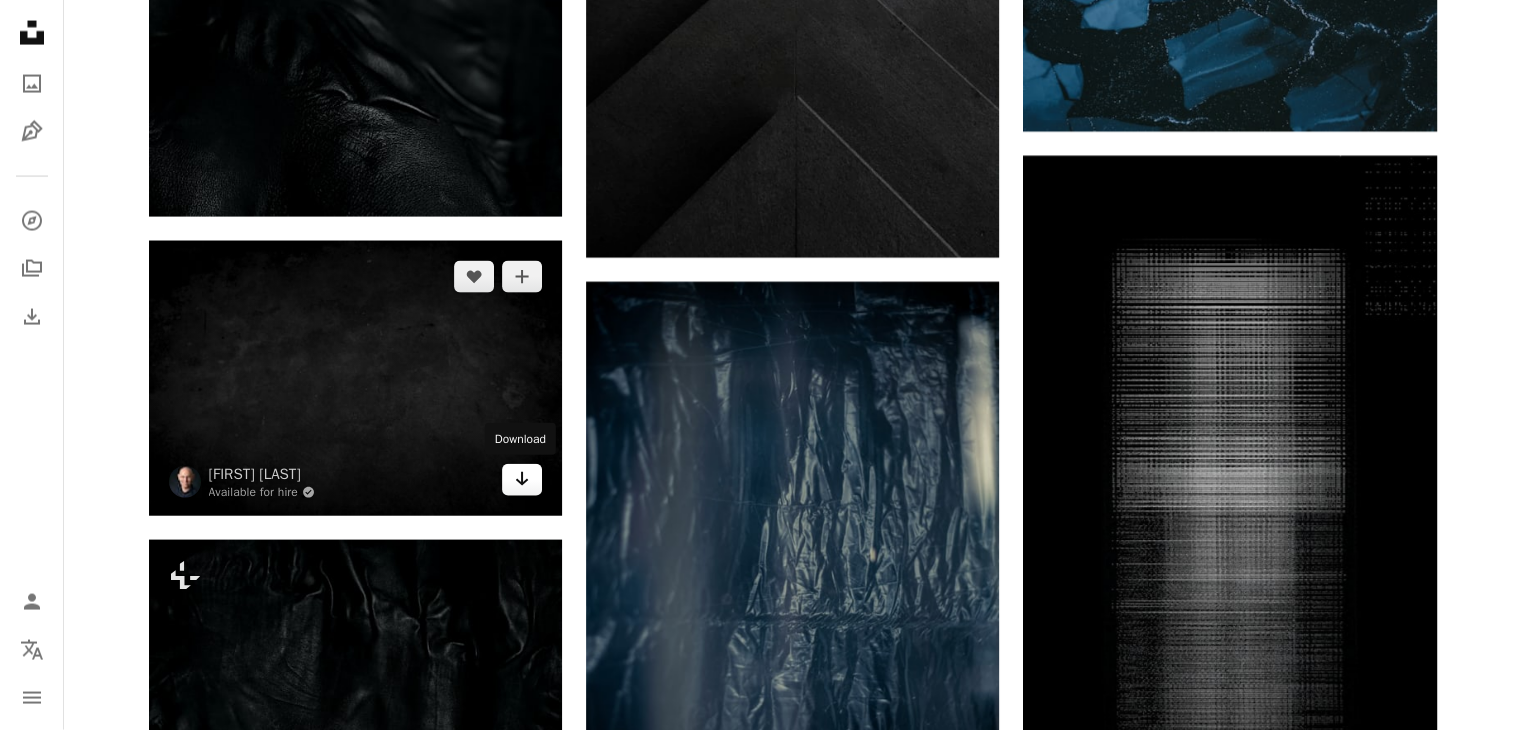 click on "Arrow pointing down" at bounding box center [522, 480] 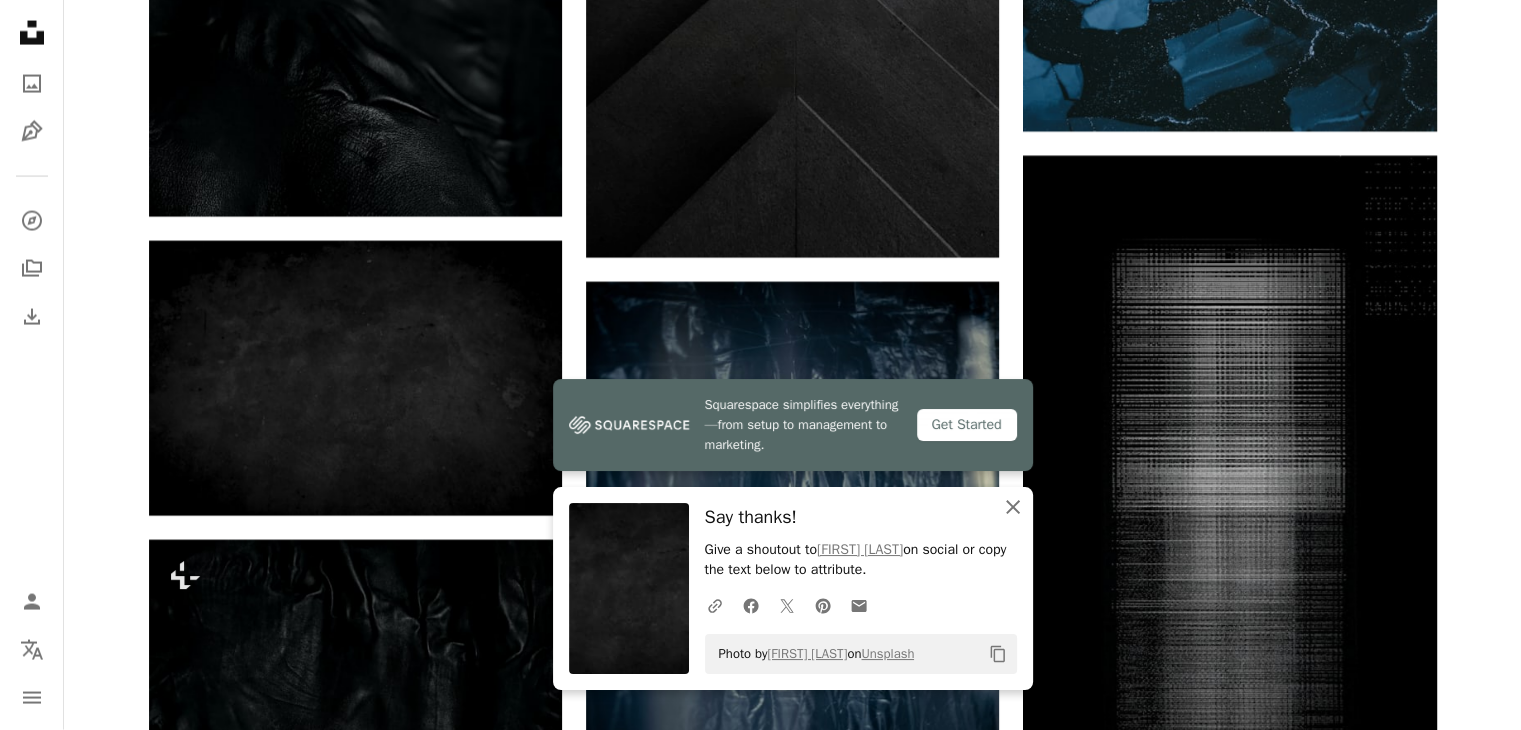 click 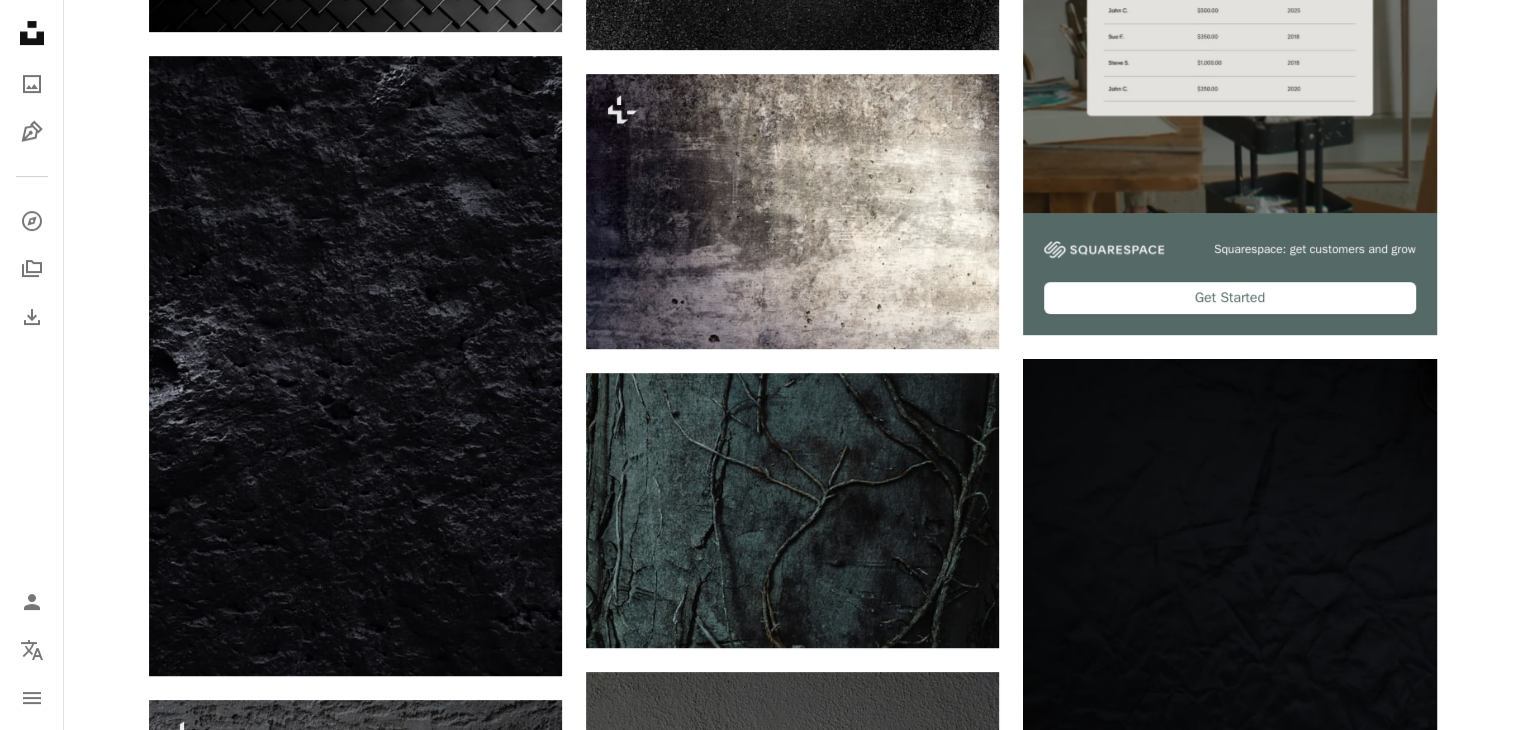 scroll, scrollTop: 0, scrollLeft: 0, axis: both 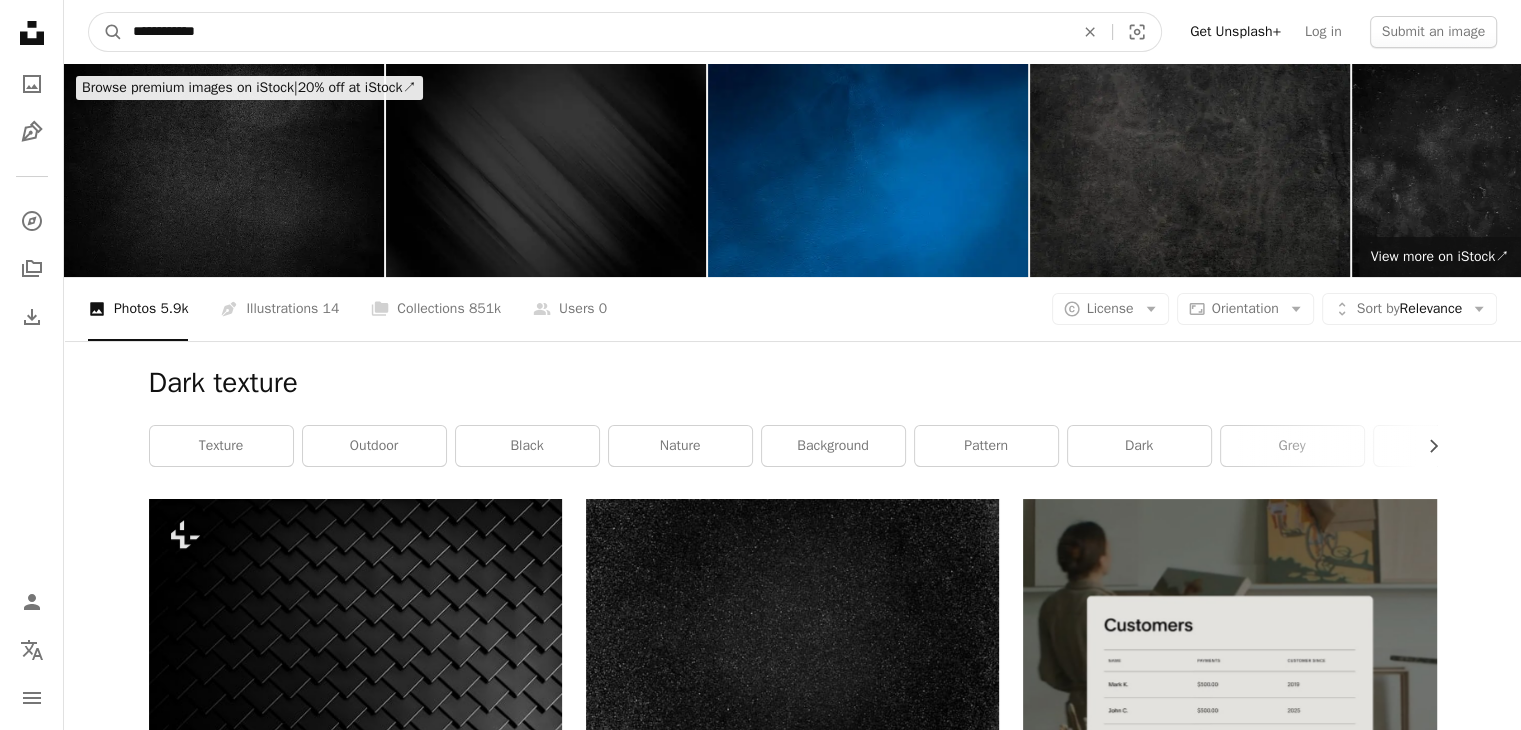 click on "**********" at bounding box center (595, 32) 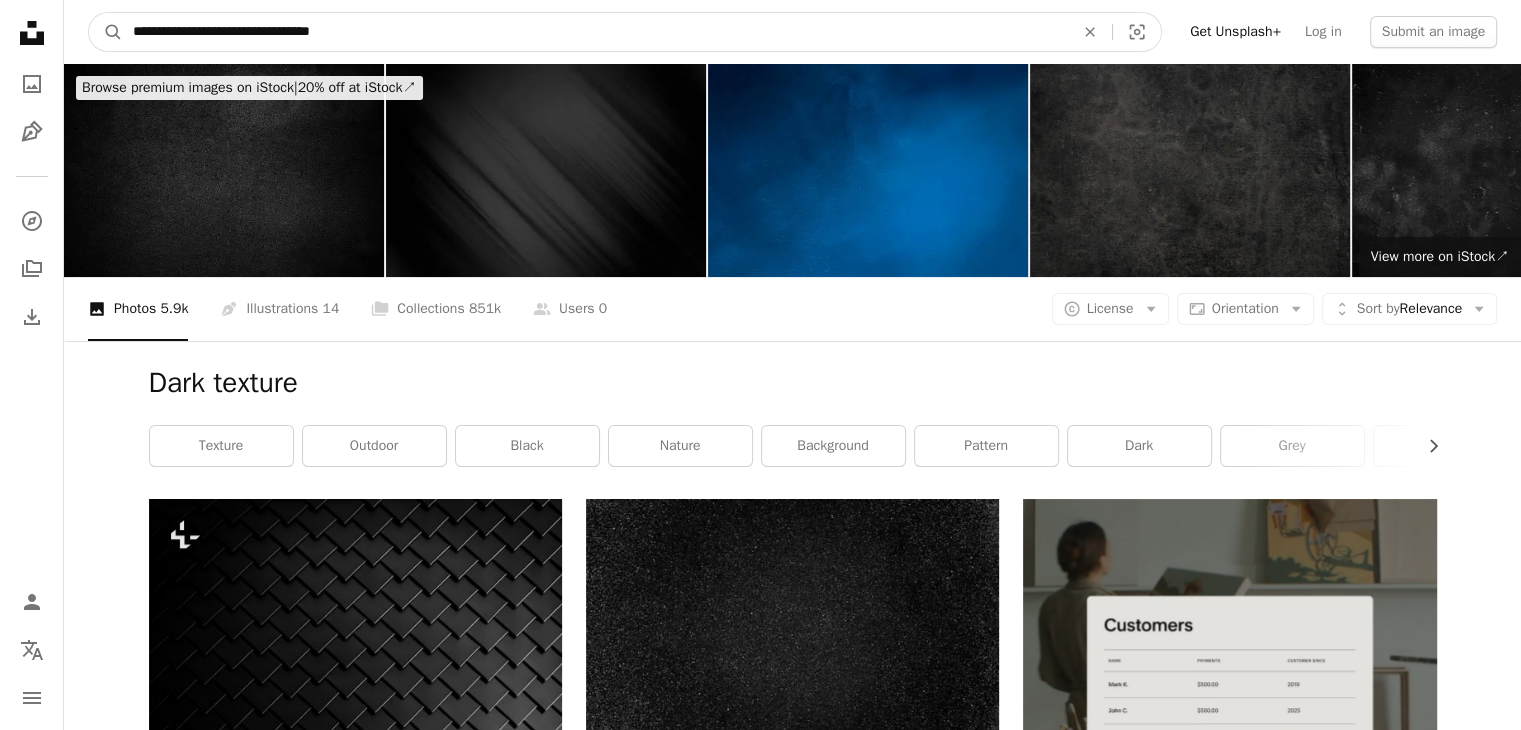 type on "**********" 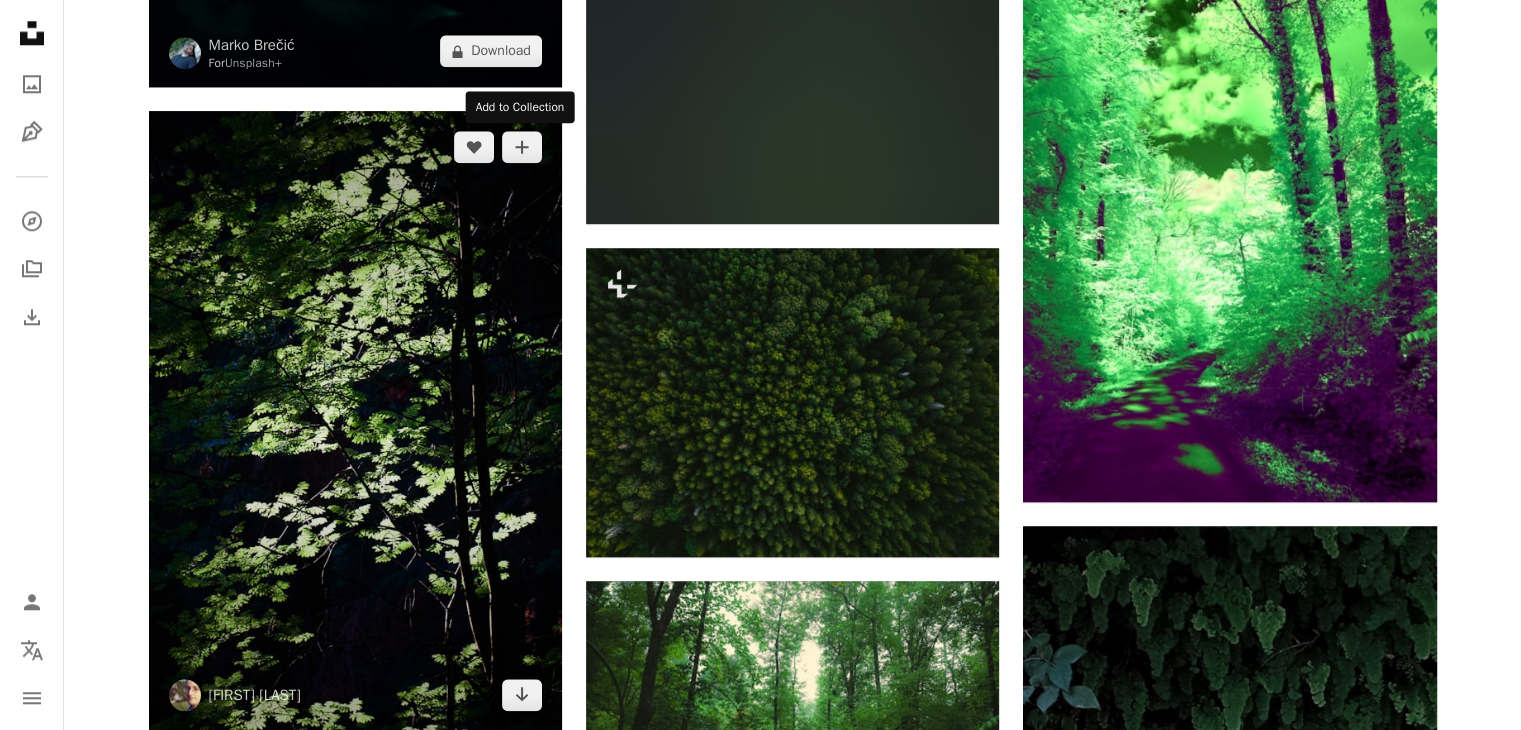 scroll, scrollTop: 1900, scrollLeft: 0, axis: vertical 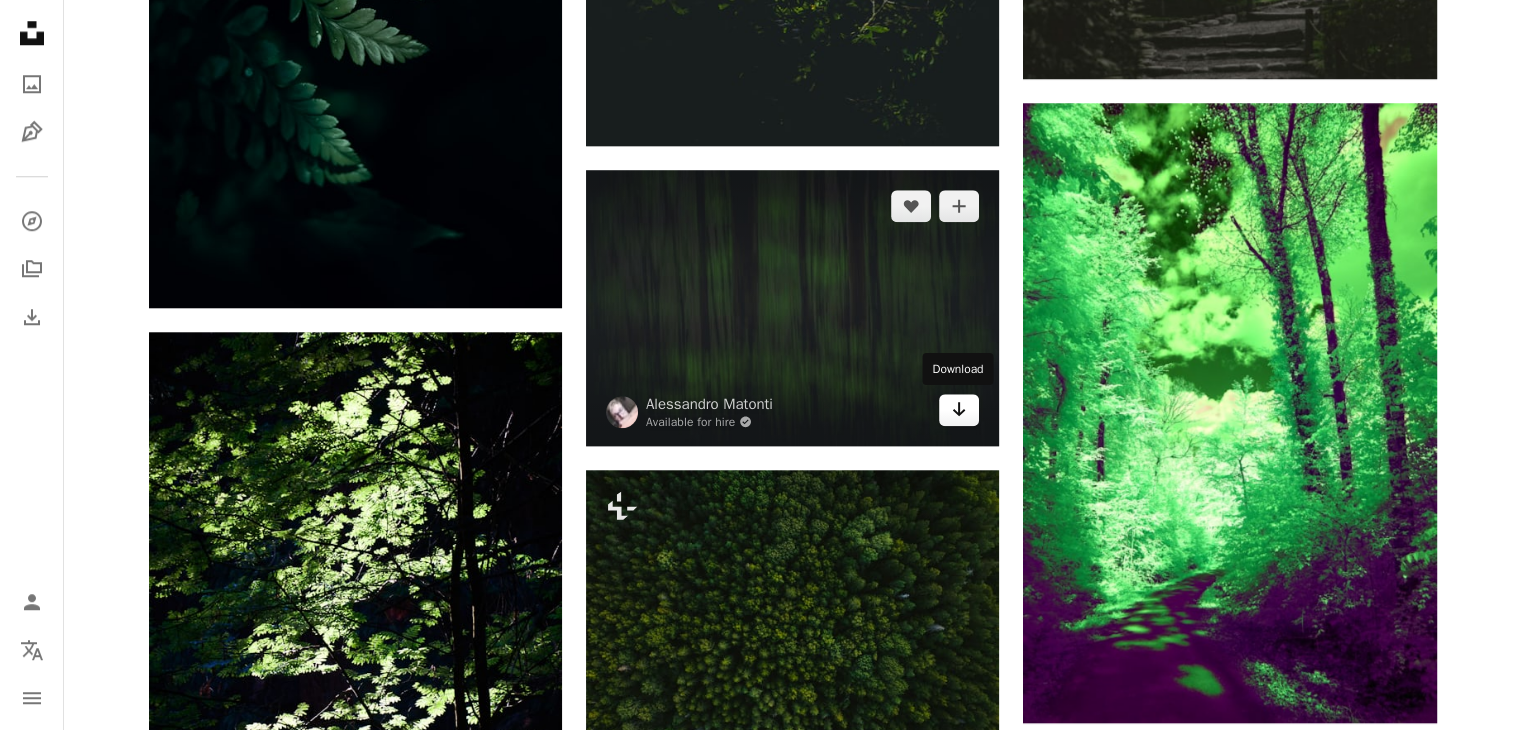 click on "Arrow pointing down" 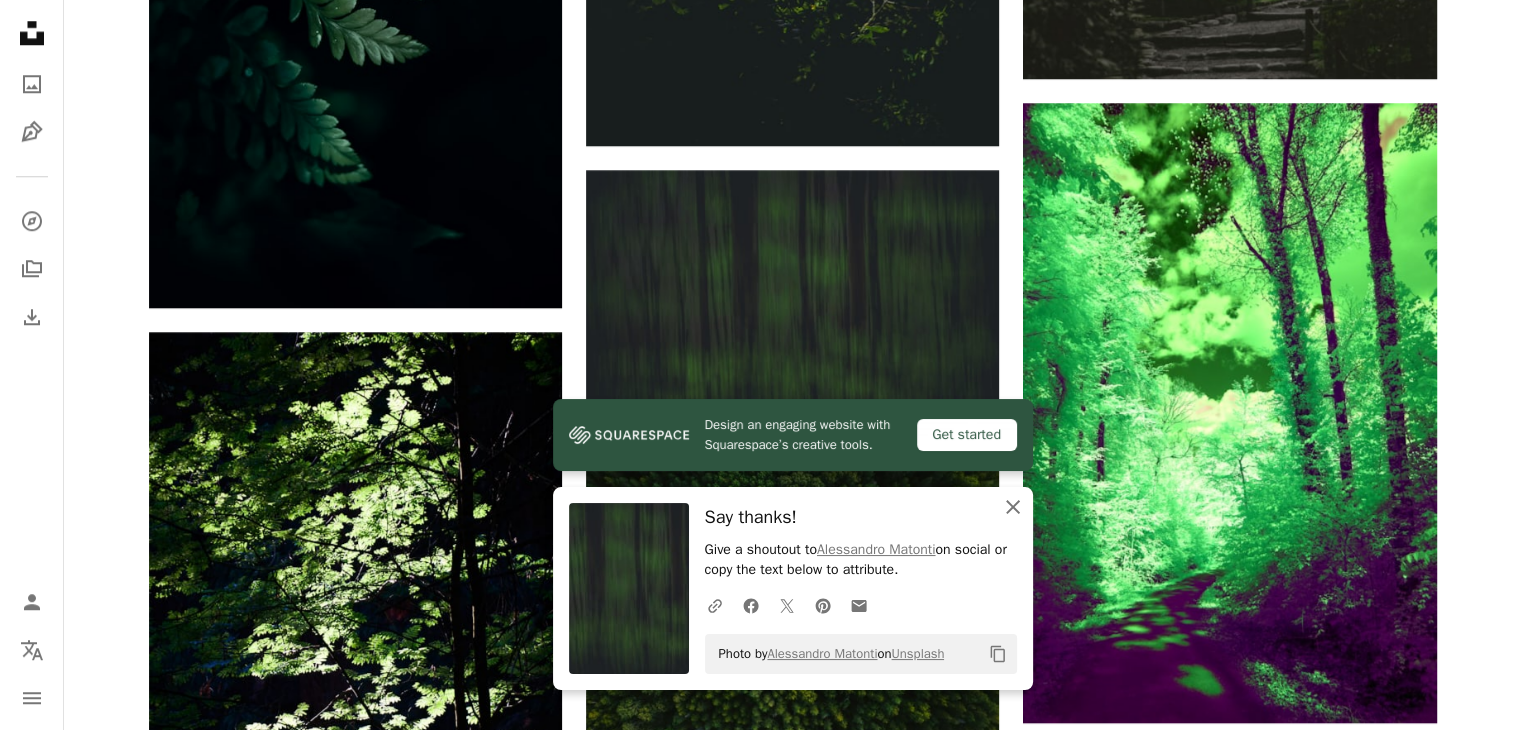 click on "An X shape" 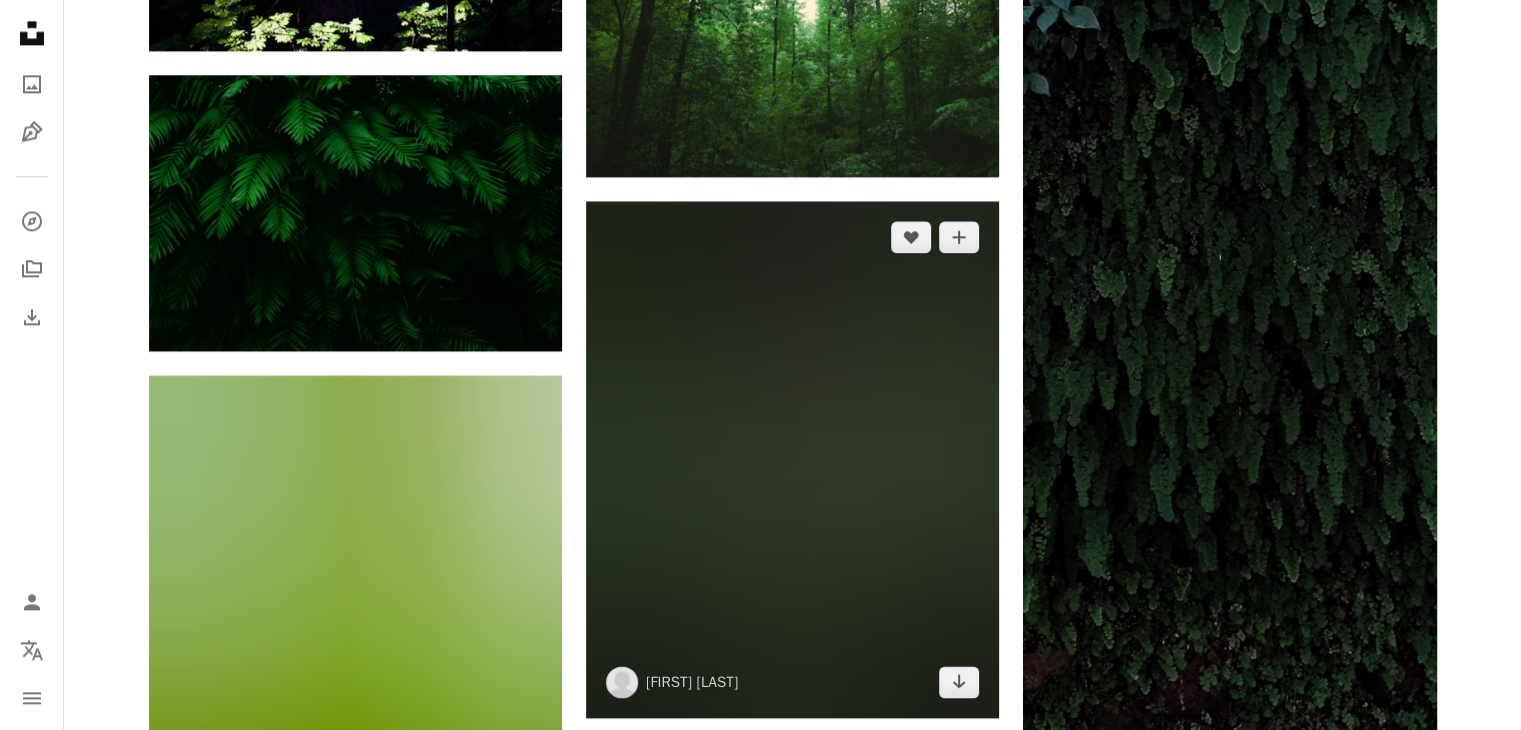 scroll, scrollTop: 3100, scrollLeft: 0, axis: vertical 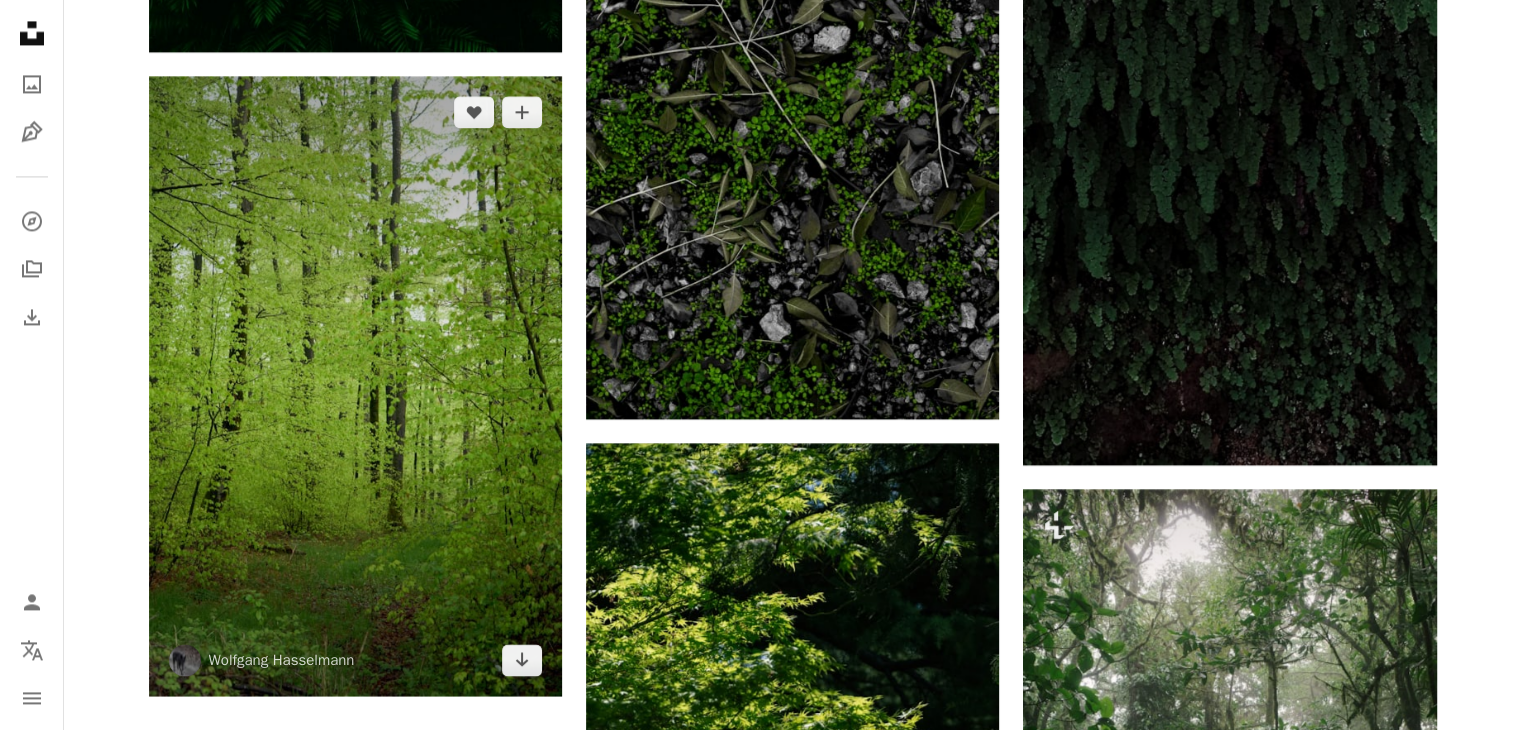 drag, startPoint x: 106, startPoint y: 465, endPoint x: 156, endPoint y: 452, distance: 51.662365 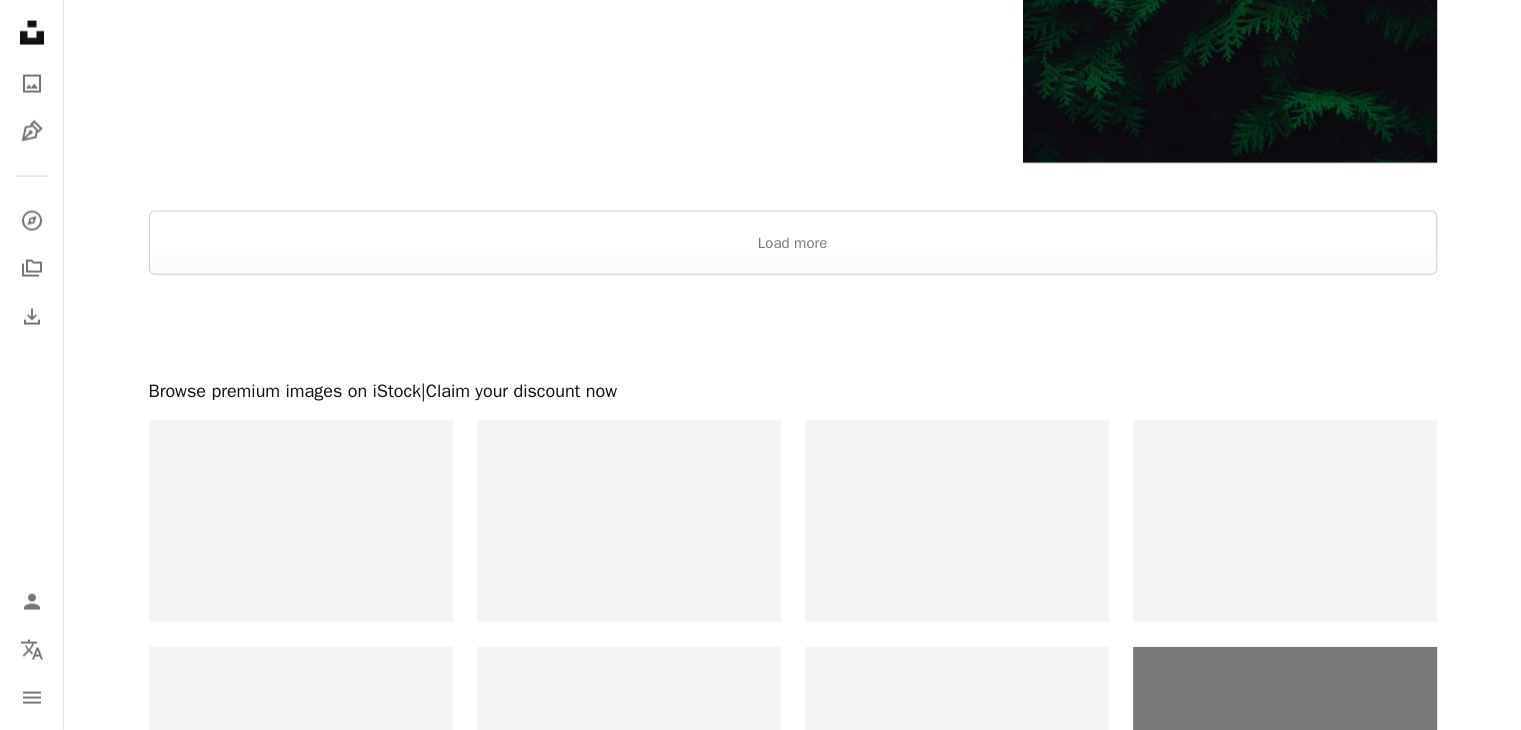 scroll, scrollTop: 3995, scrollLeft: 0, axis: vertical 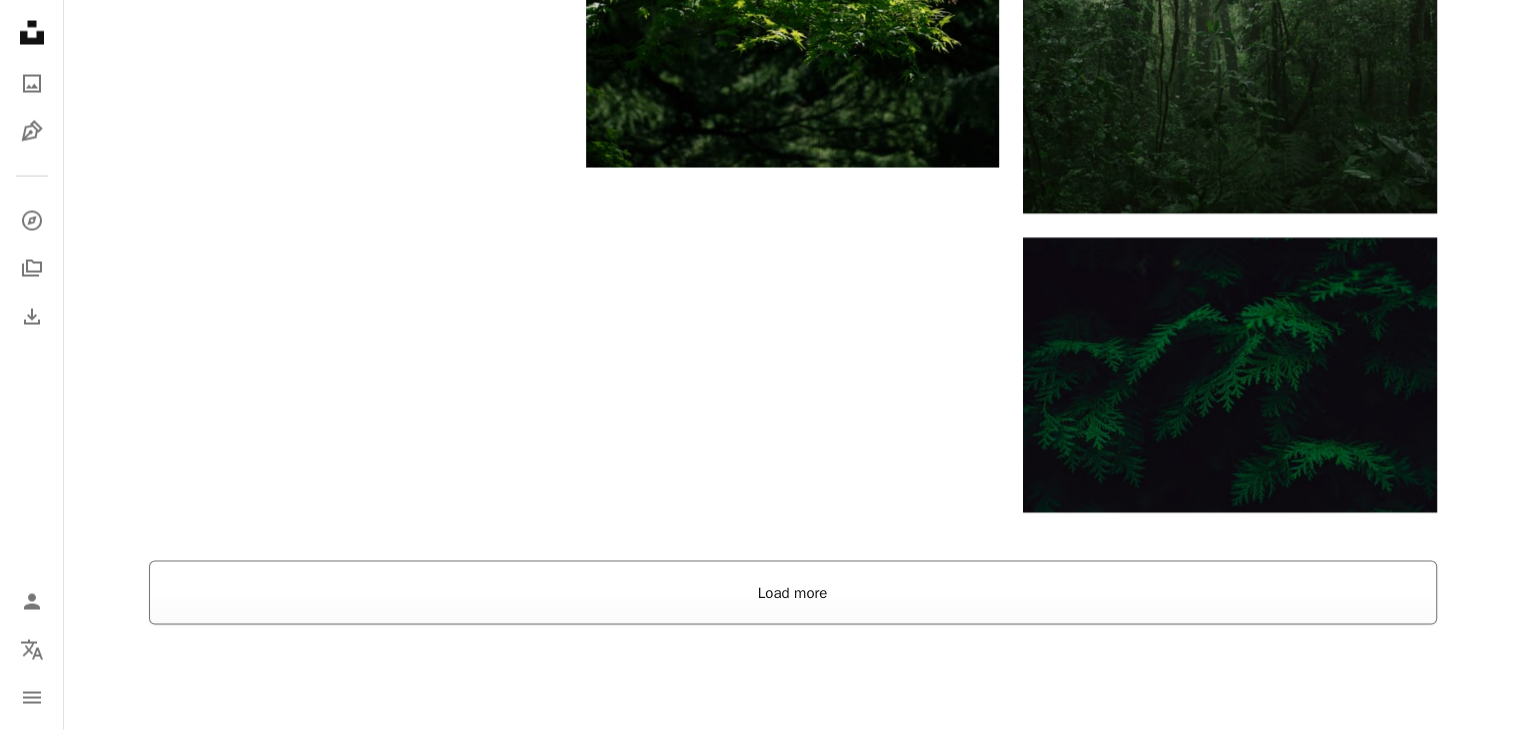 click on "Load more" at bounding box center [793, 593] 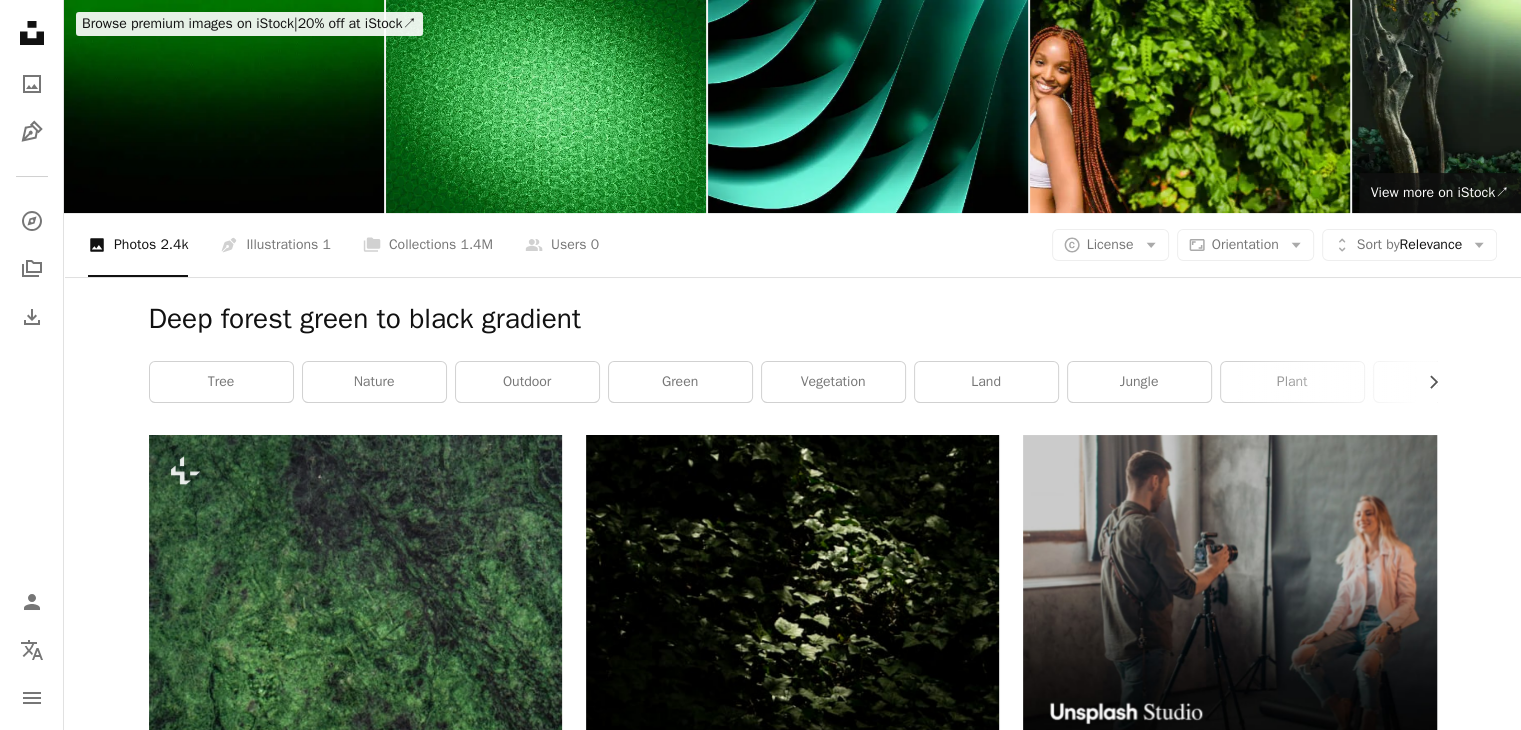 scroll, scrollTop: 0, scrollLeft: 0, axis: both 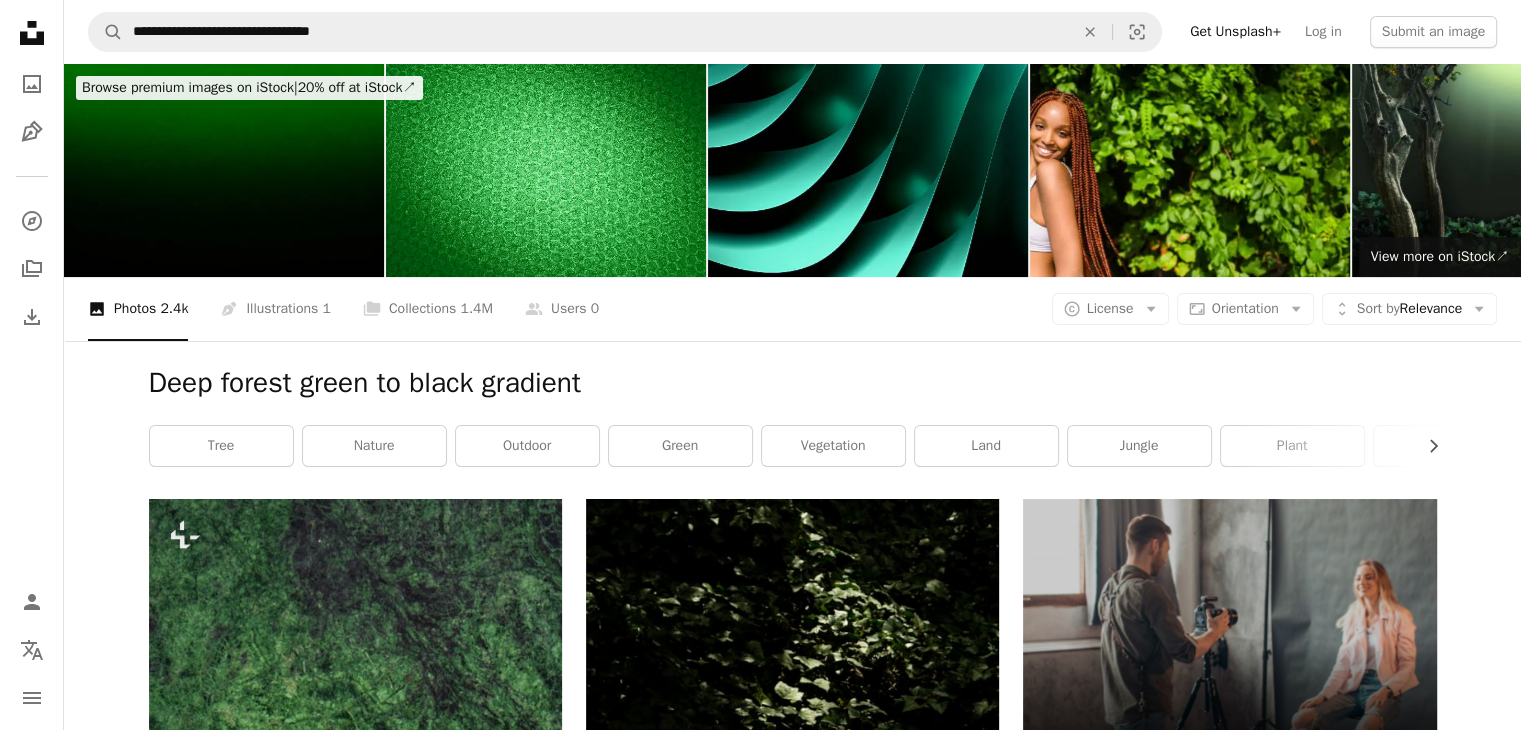 click at bounding box center (224, 170) 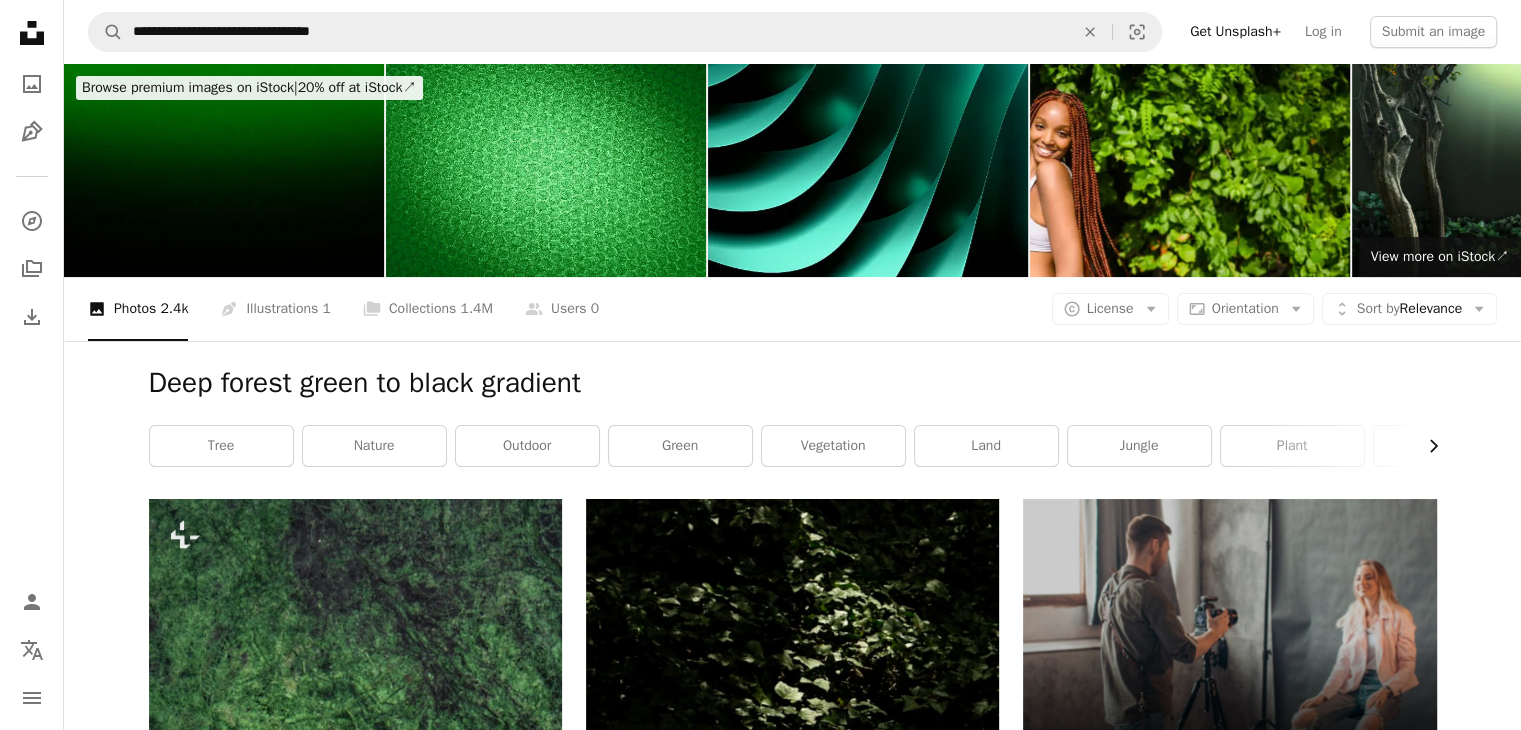 click on "Chevron right" 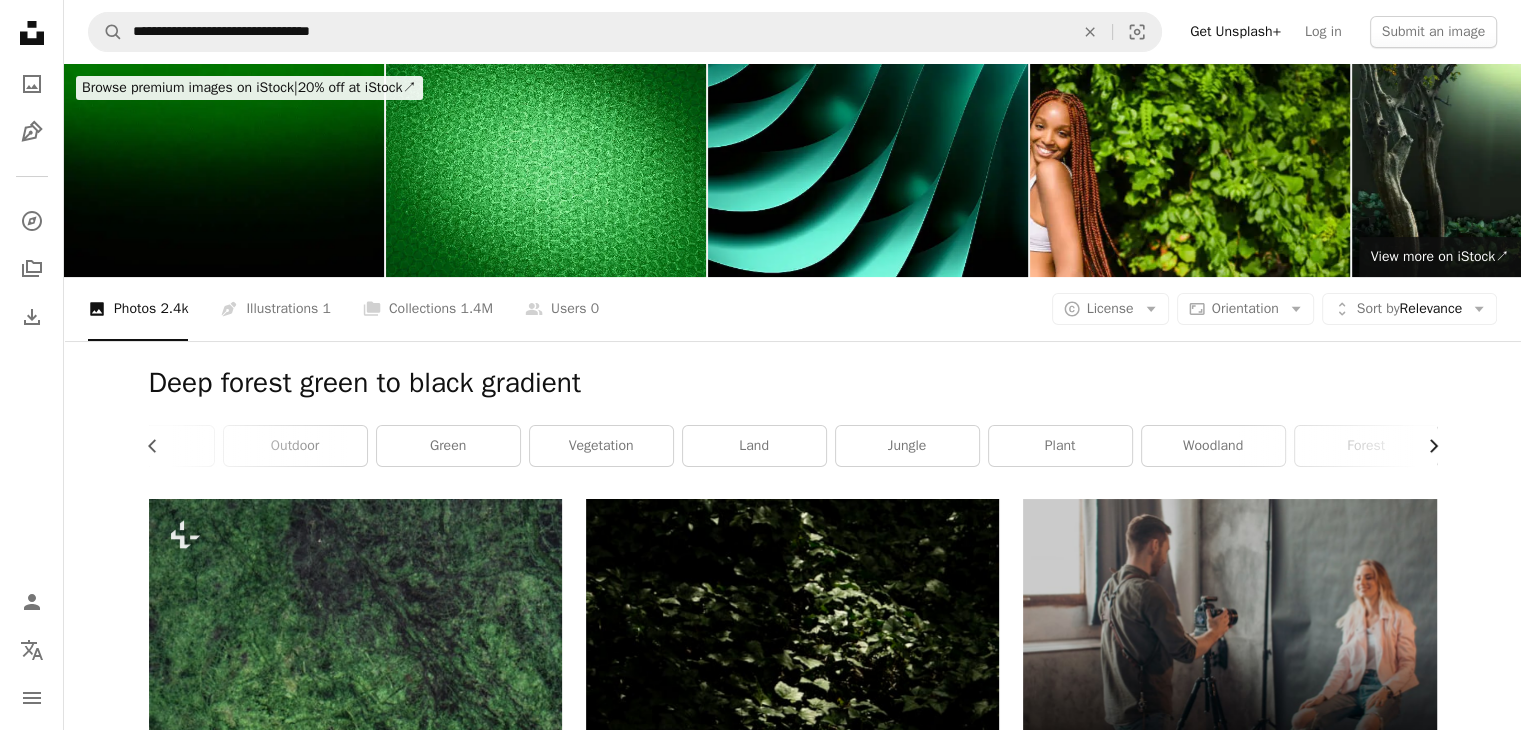 scroll, scrollTop: 0, scrollLeft: 300, axis: horizontal 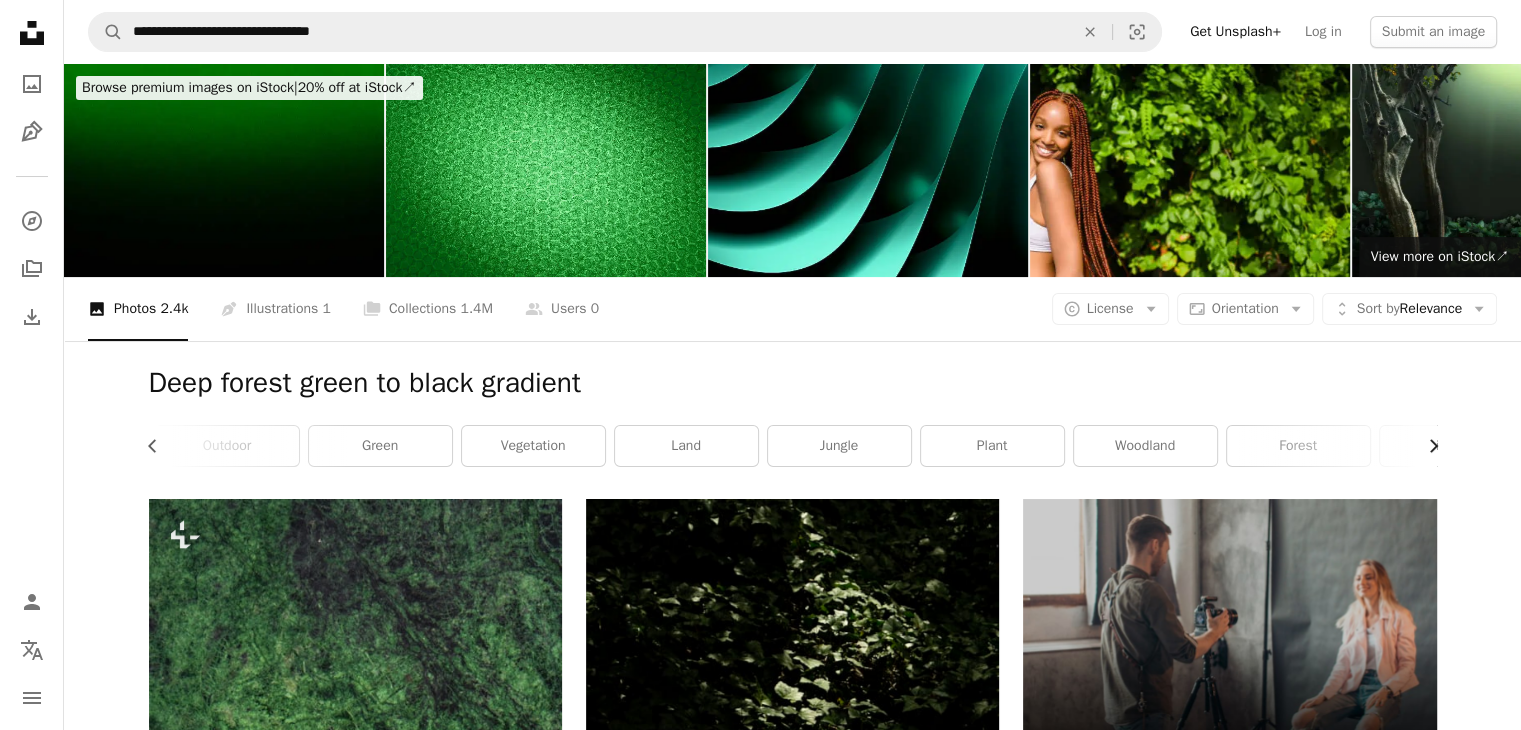 click on "Chevron right" 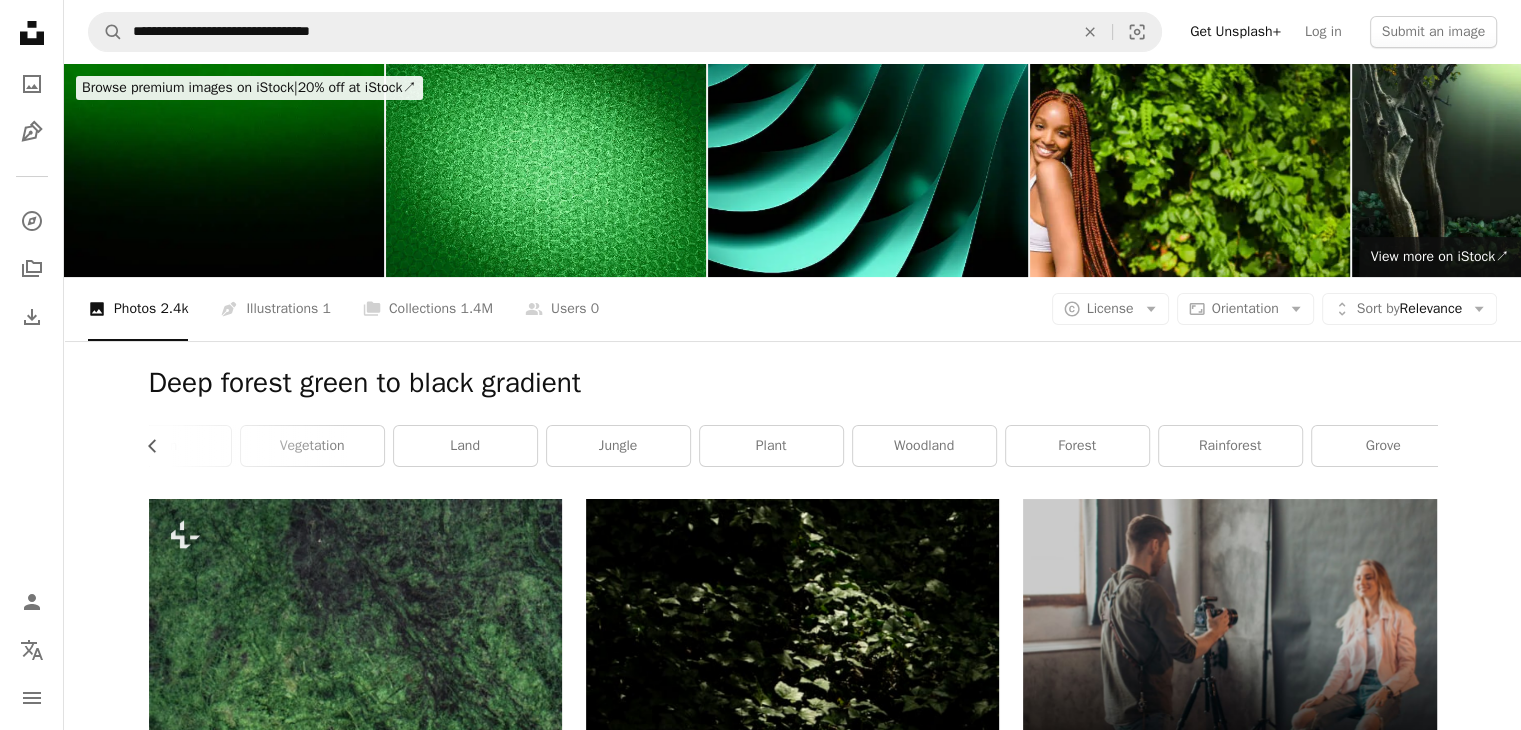 scroll, scrollTop: 0, scrollLeft: 540, axis: horizontal 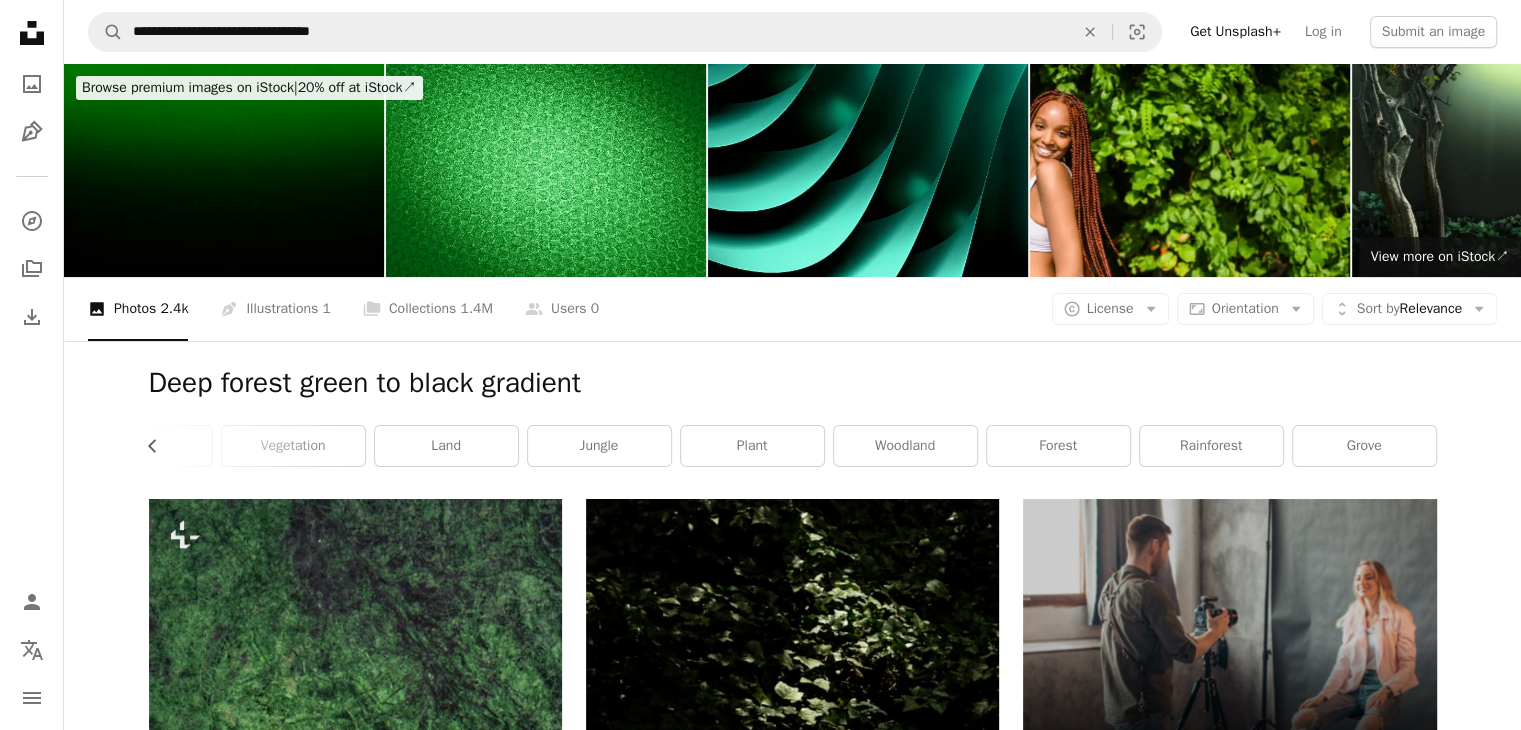 click on "grove" at bounding box center [1364, 446] 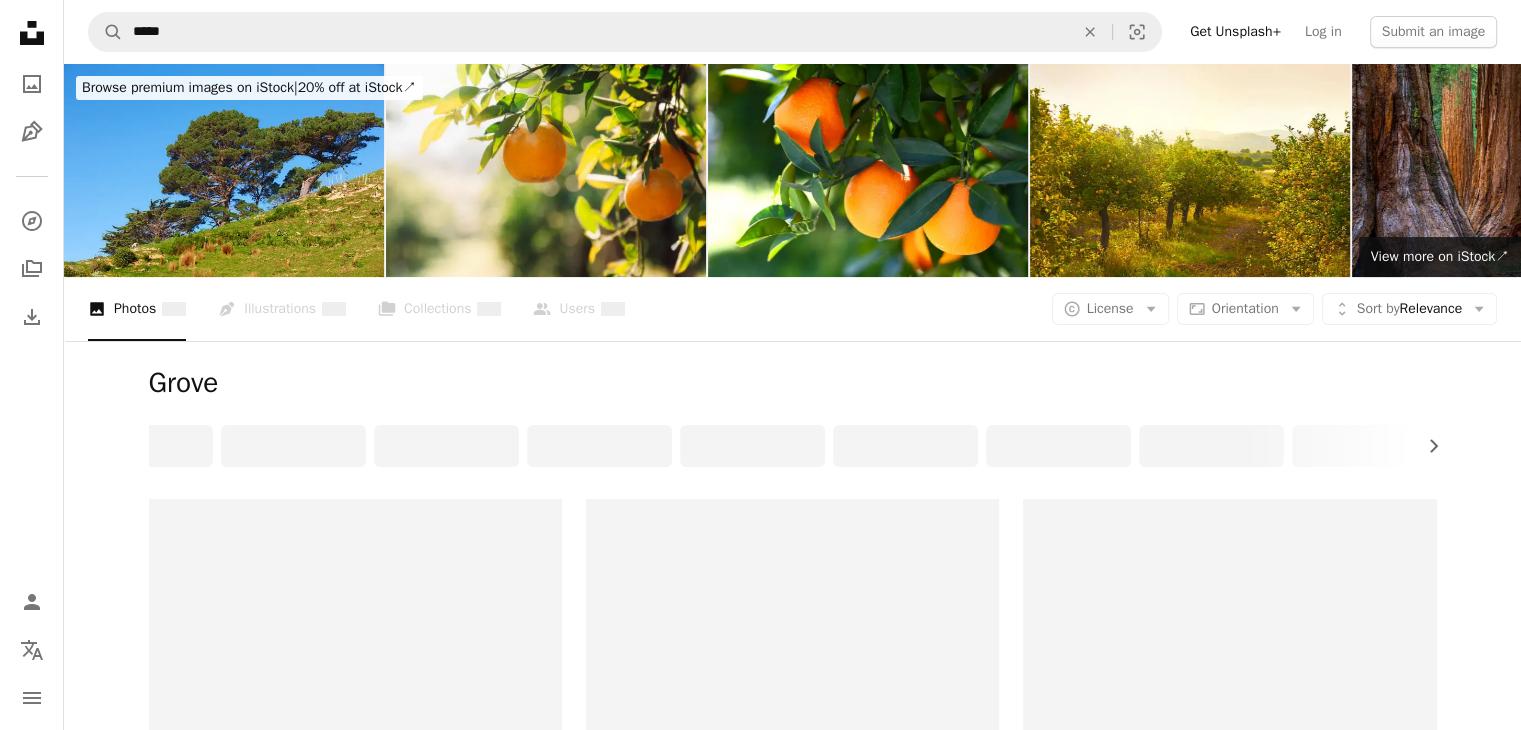 scroll, scrollTop: 0, scrollLeft: 0, axis: both 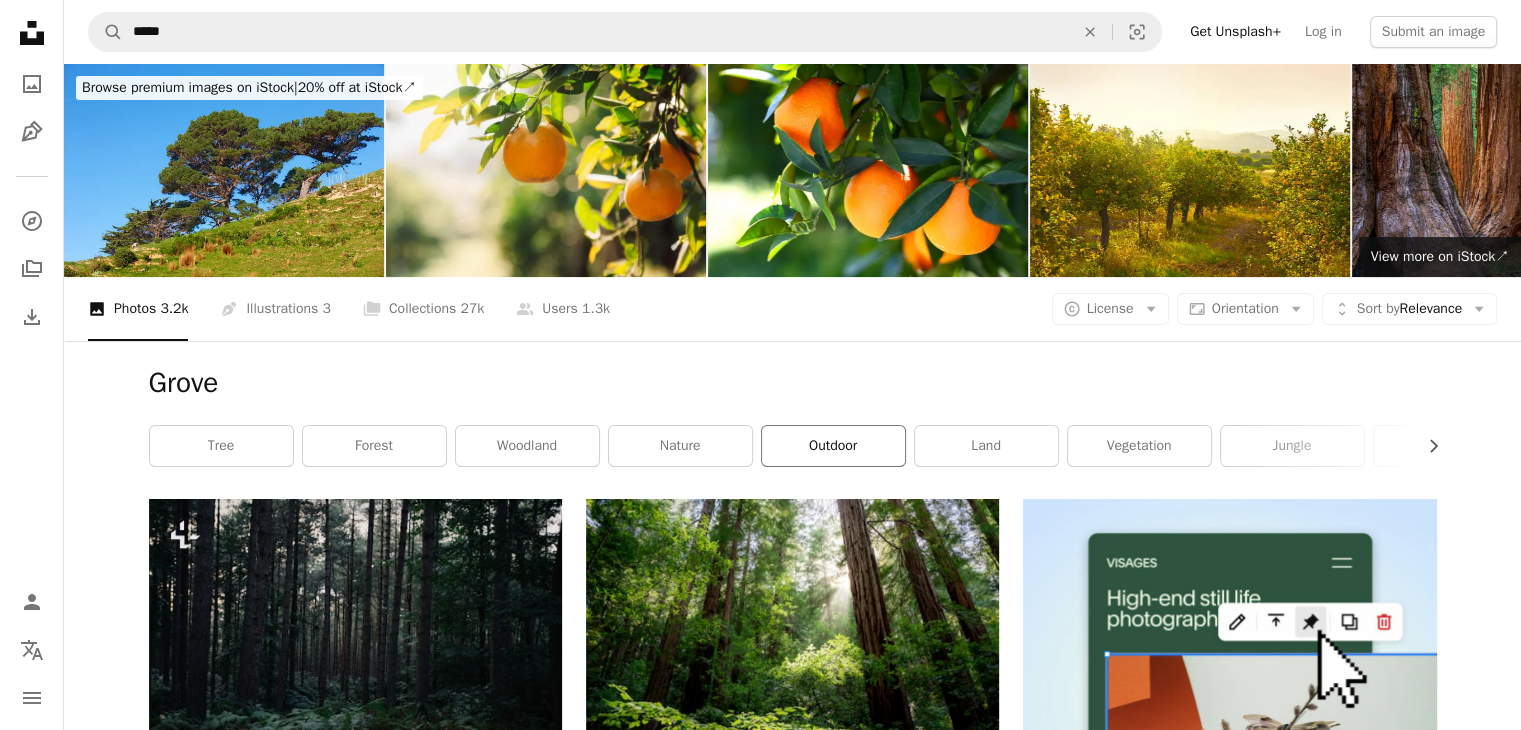 click on "outdoor" at bounding box center (833, 446) 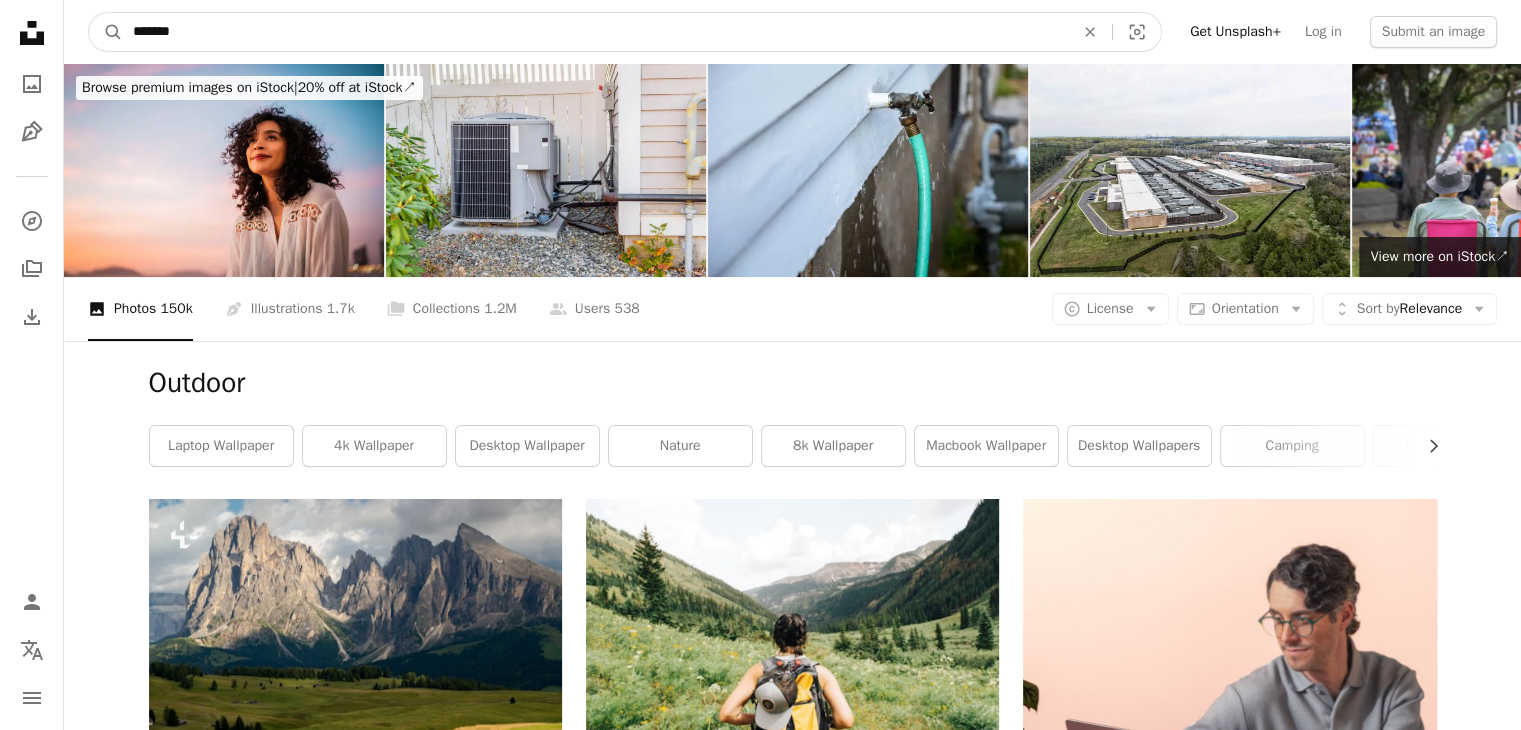 drag, startPoint x: 199, startPoint y: 42, endPoint x: 82, endPoint y: 42, distance: 117 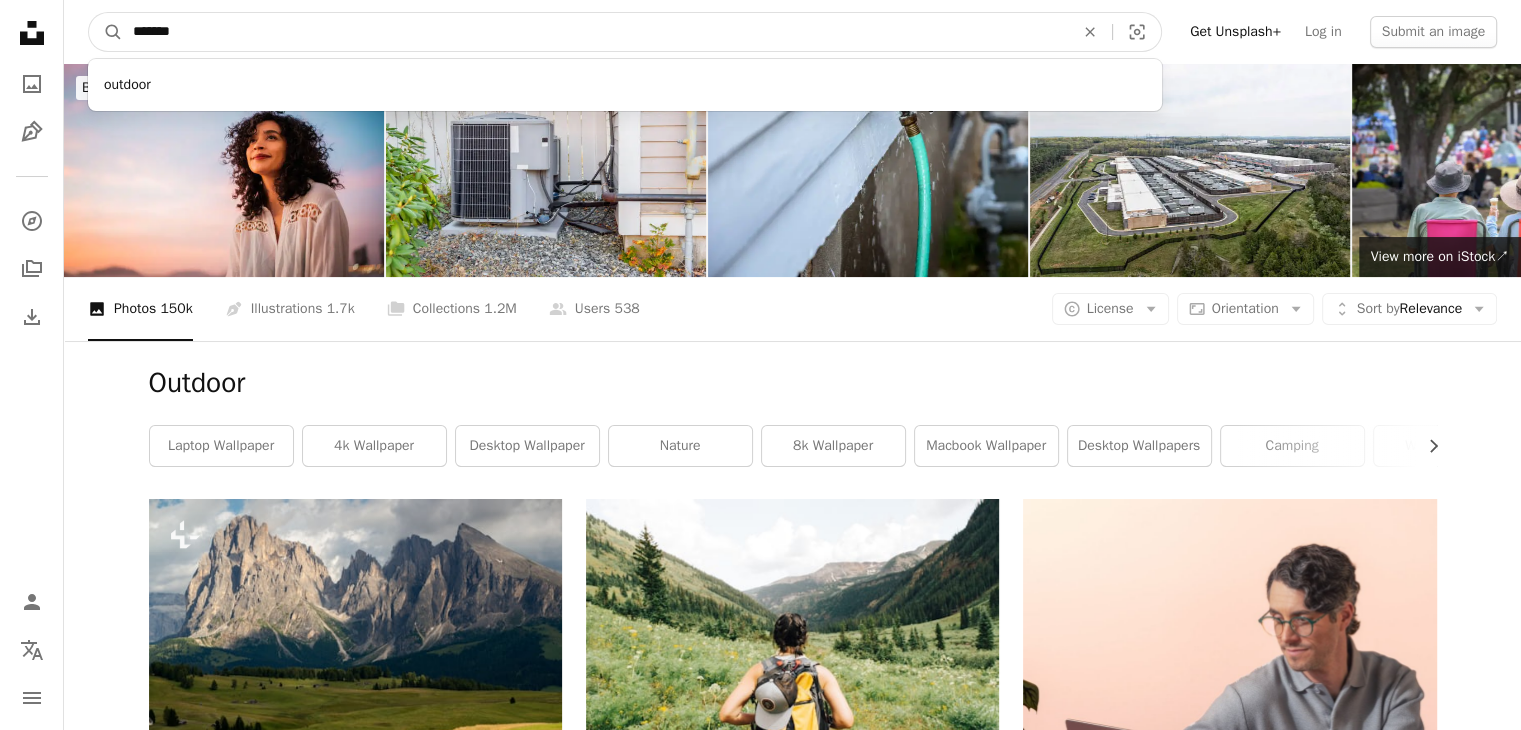 paste on "**********" 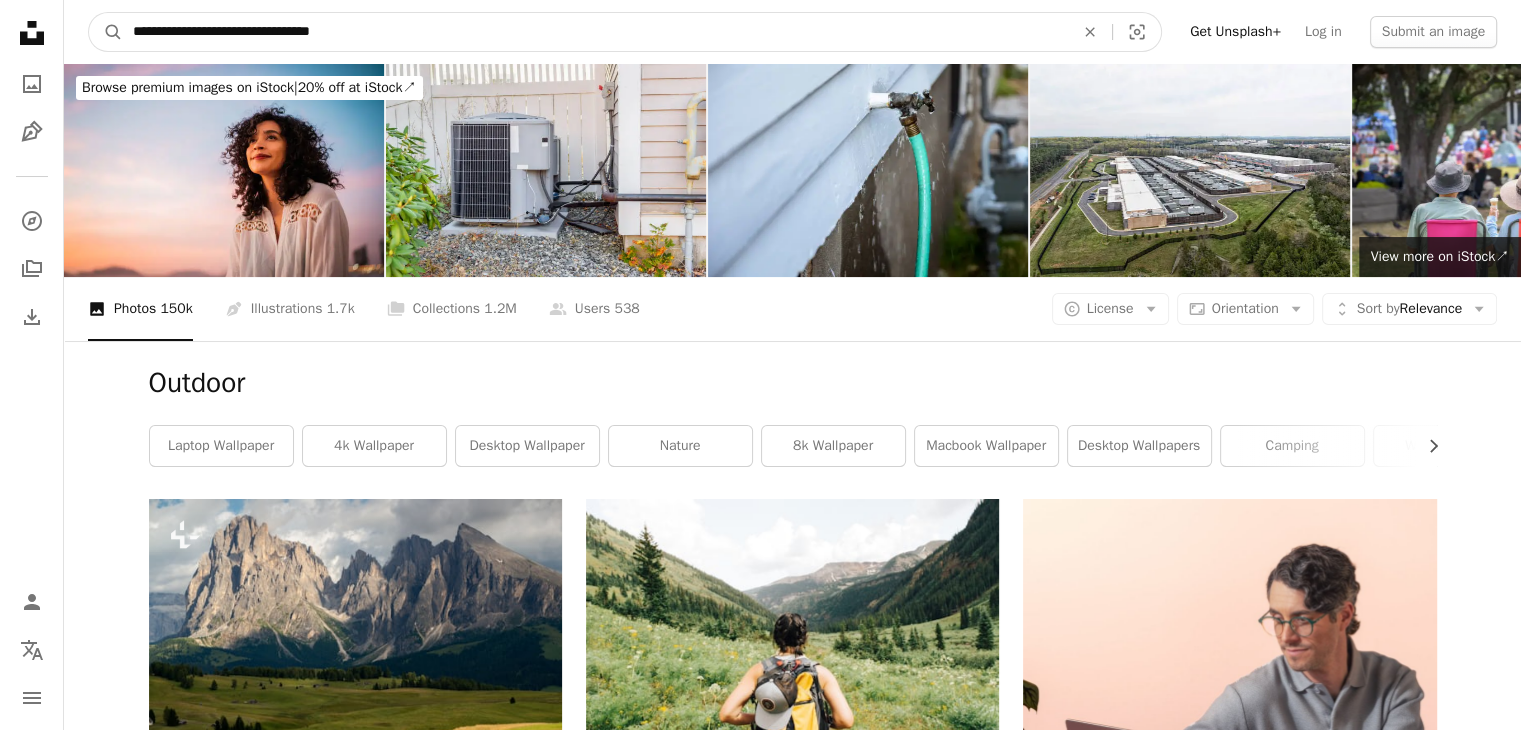 type on "**********" 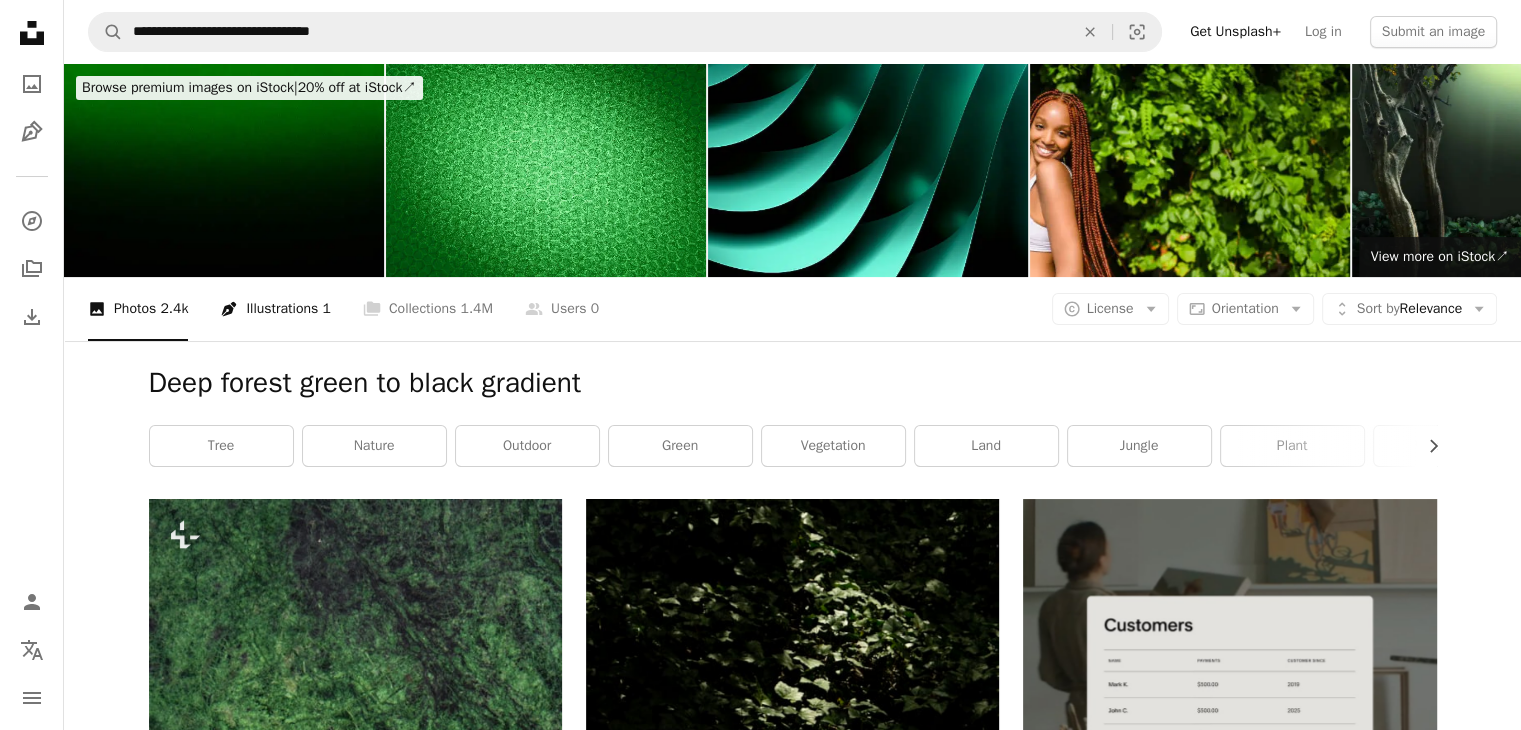 click on "Pen Tool Illustrations   1" at bounding box center (275, 309) 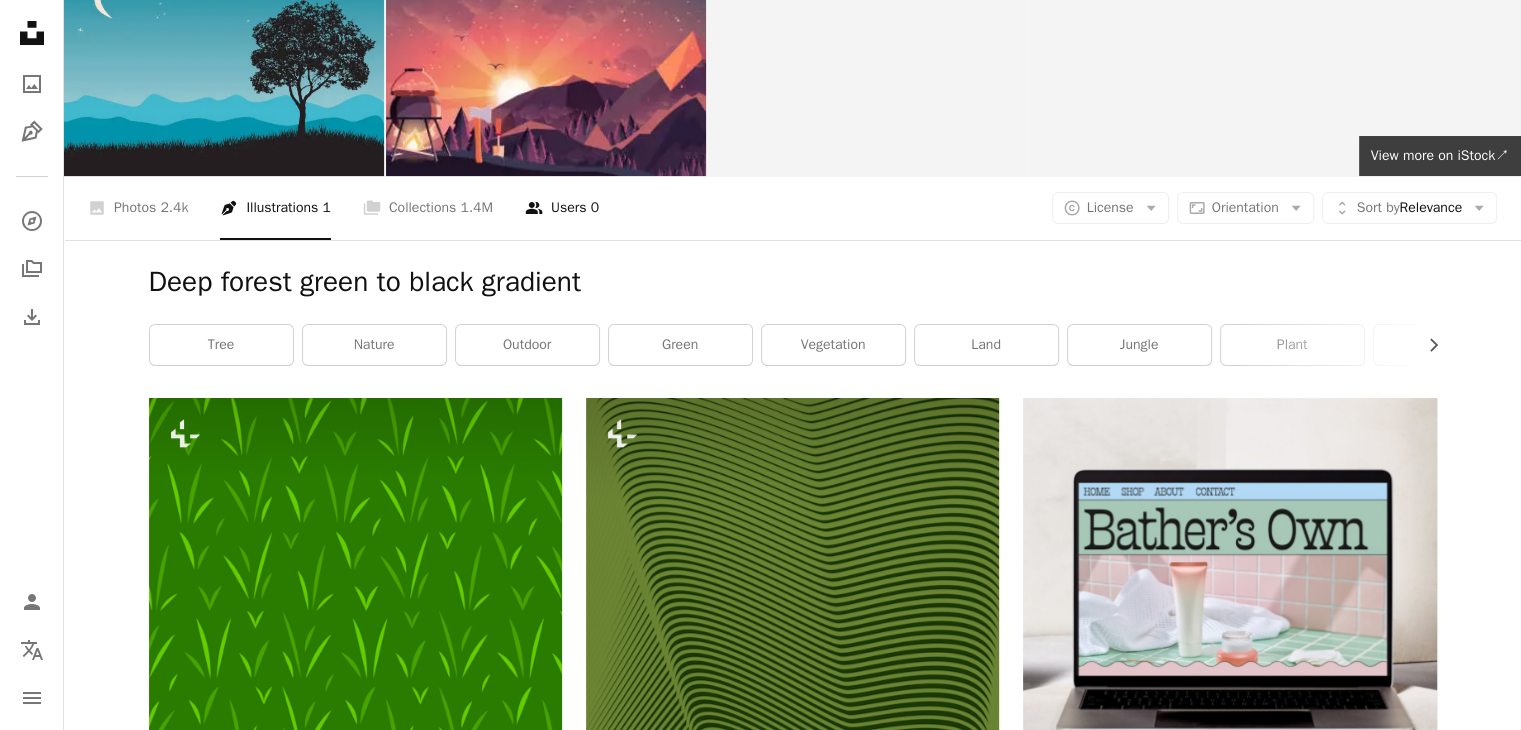 scroll, scrollTop: 0, scrollLeft: 0, axis: both 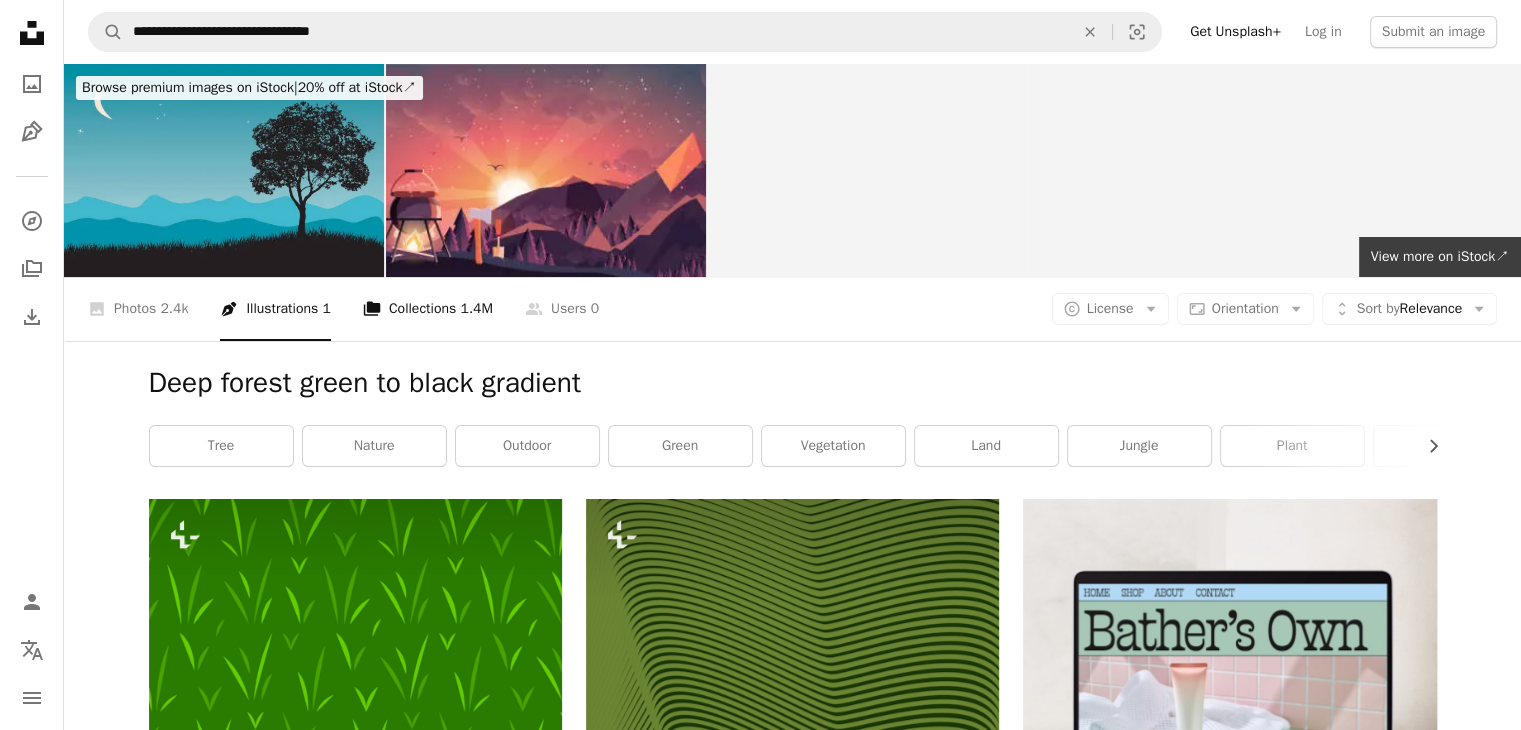 click on "A stack of folders Collections   1.4M" at bounding box center (428, 309) 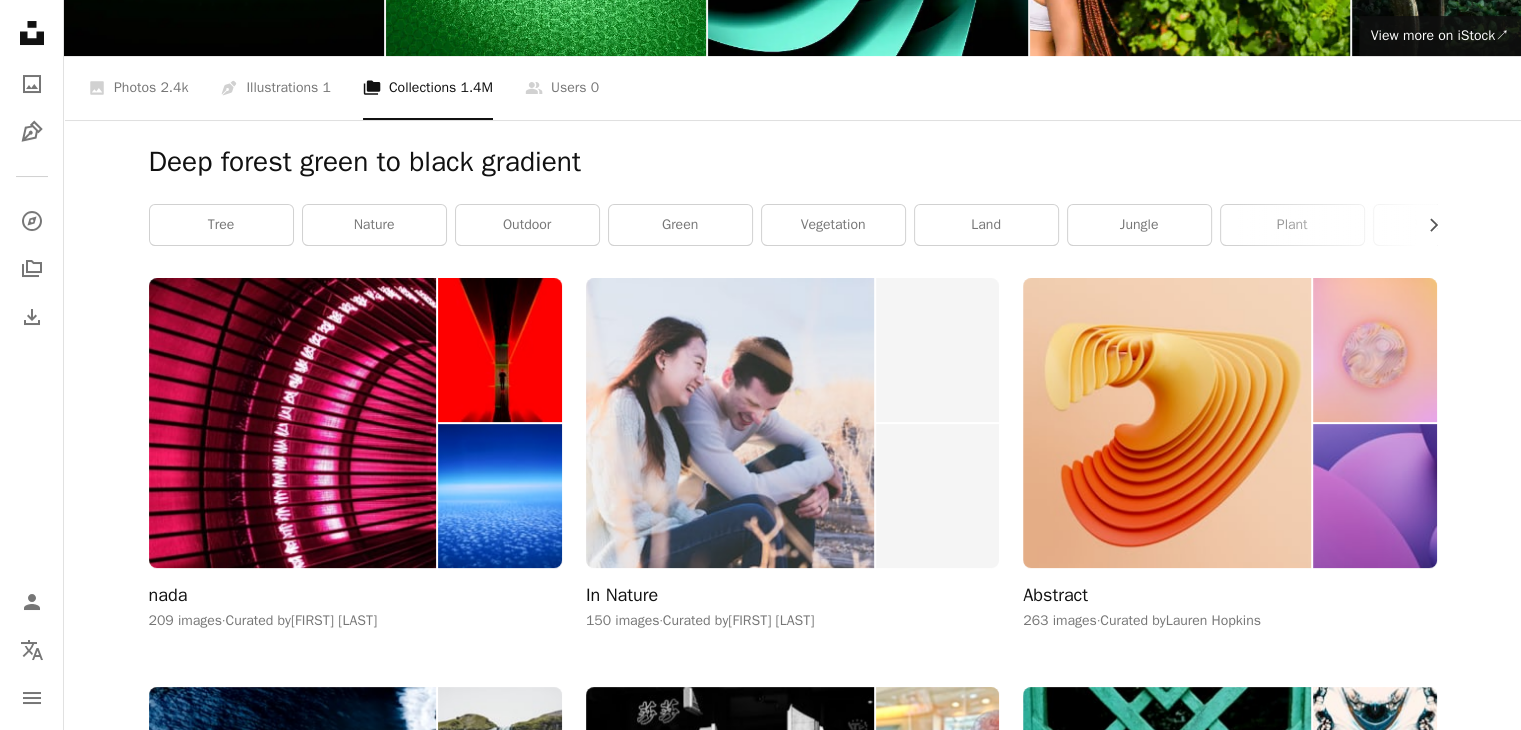 scroll, scrollTop: 0, scrollLeft: 0, axis: both 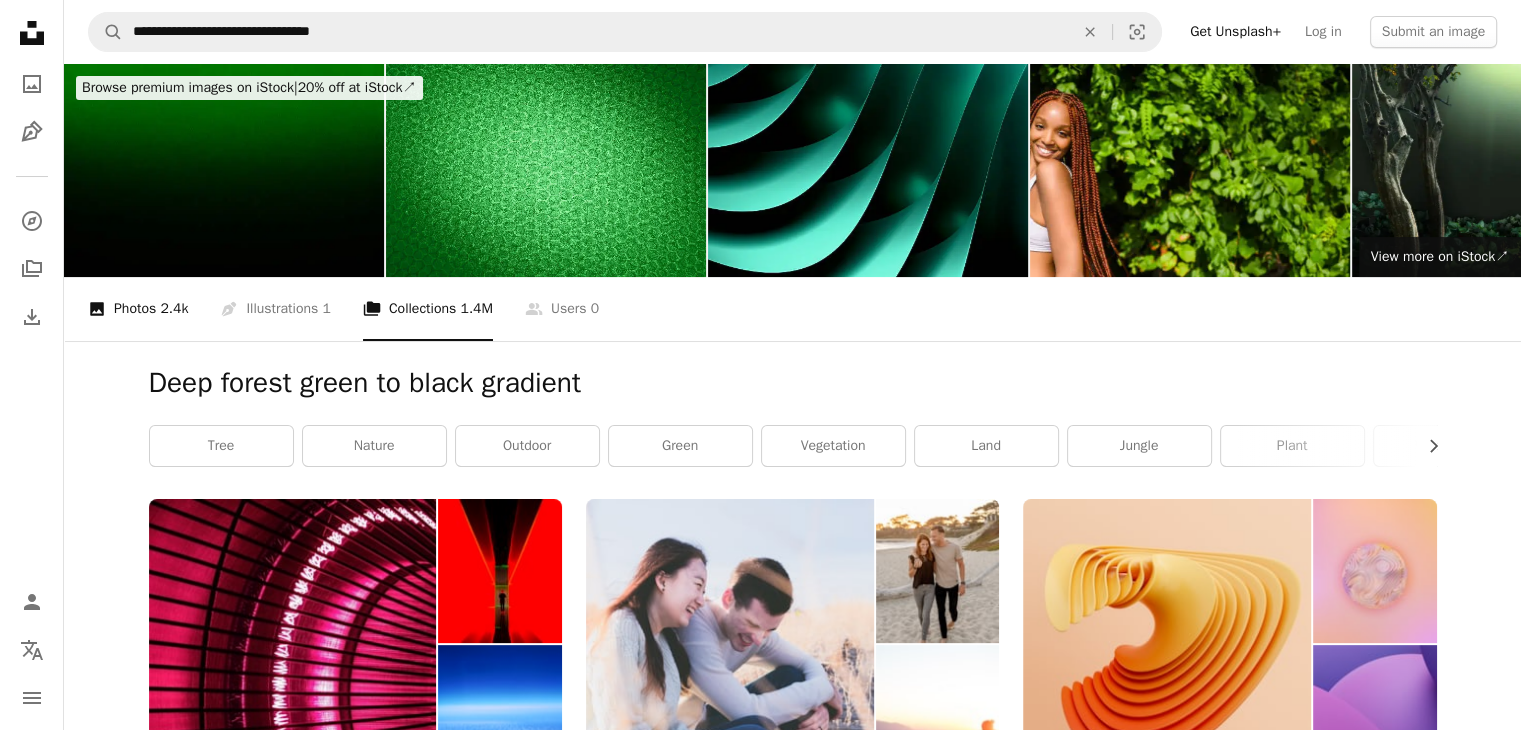 click on "2.4k" at bounding box center [174, 309] 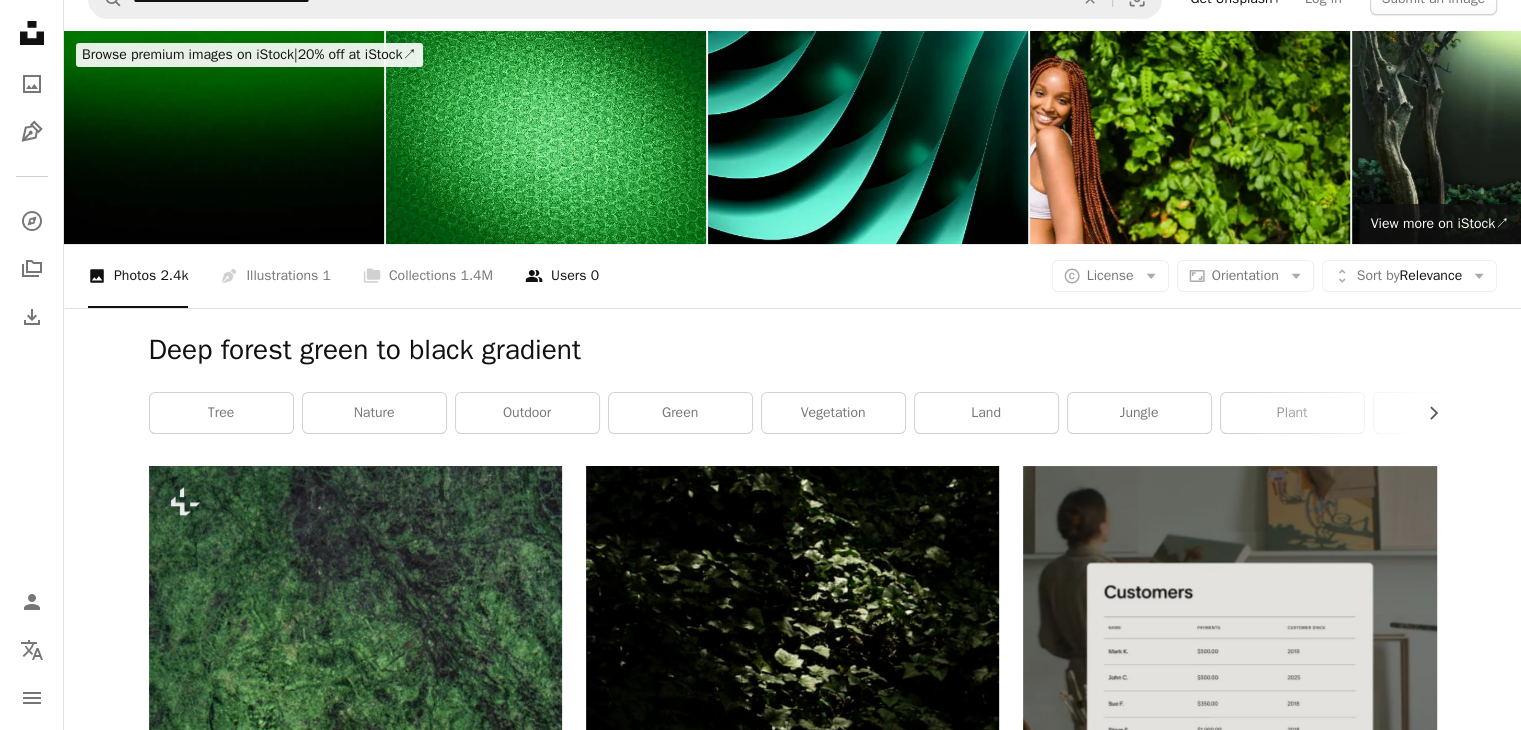 scroll, scrollTop: 0, scrollLeft: 0, axis: both 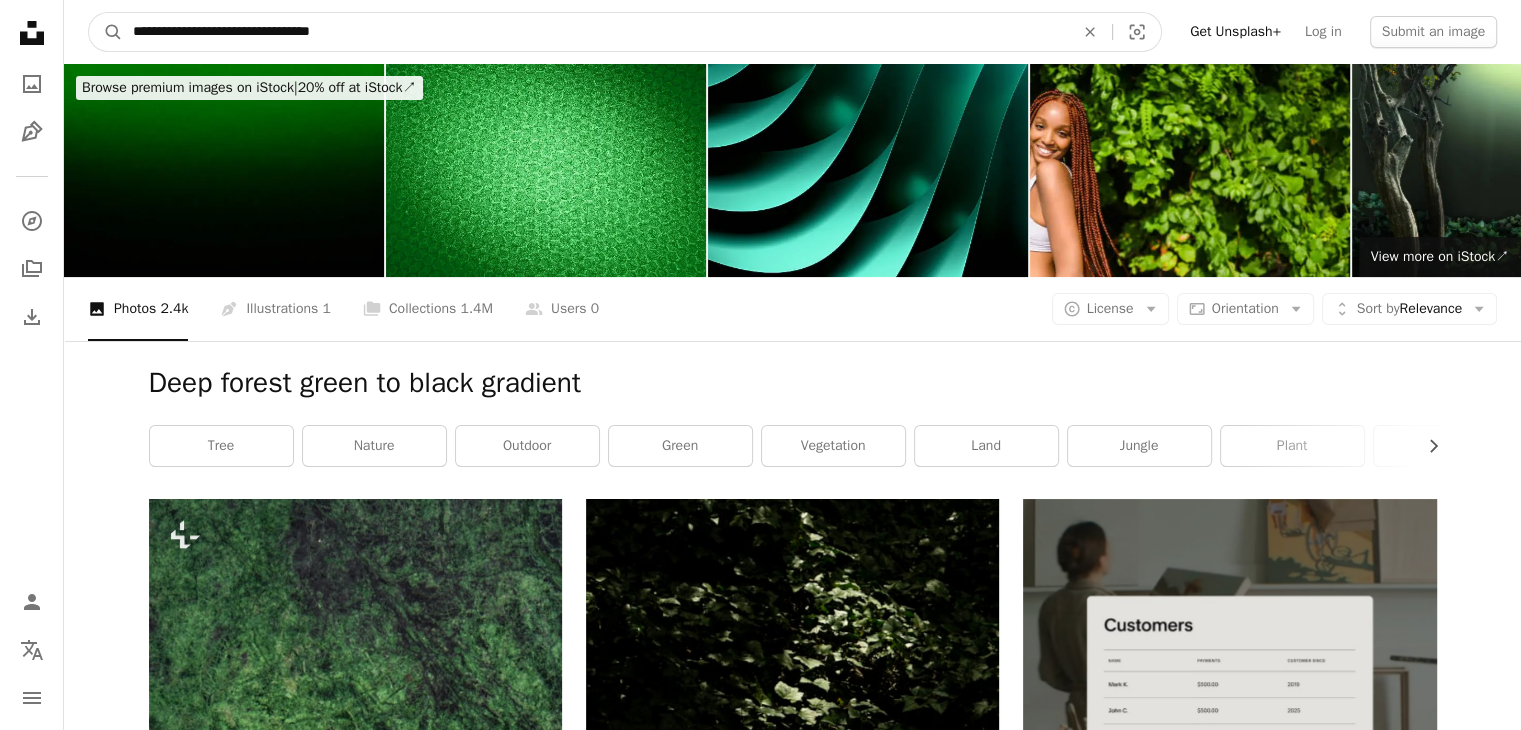 click on "**********" at bounding box center [595, 32] 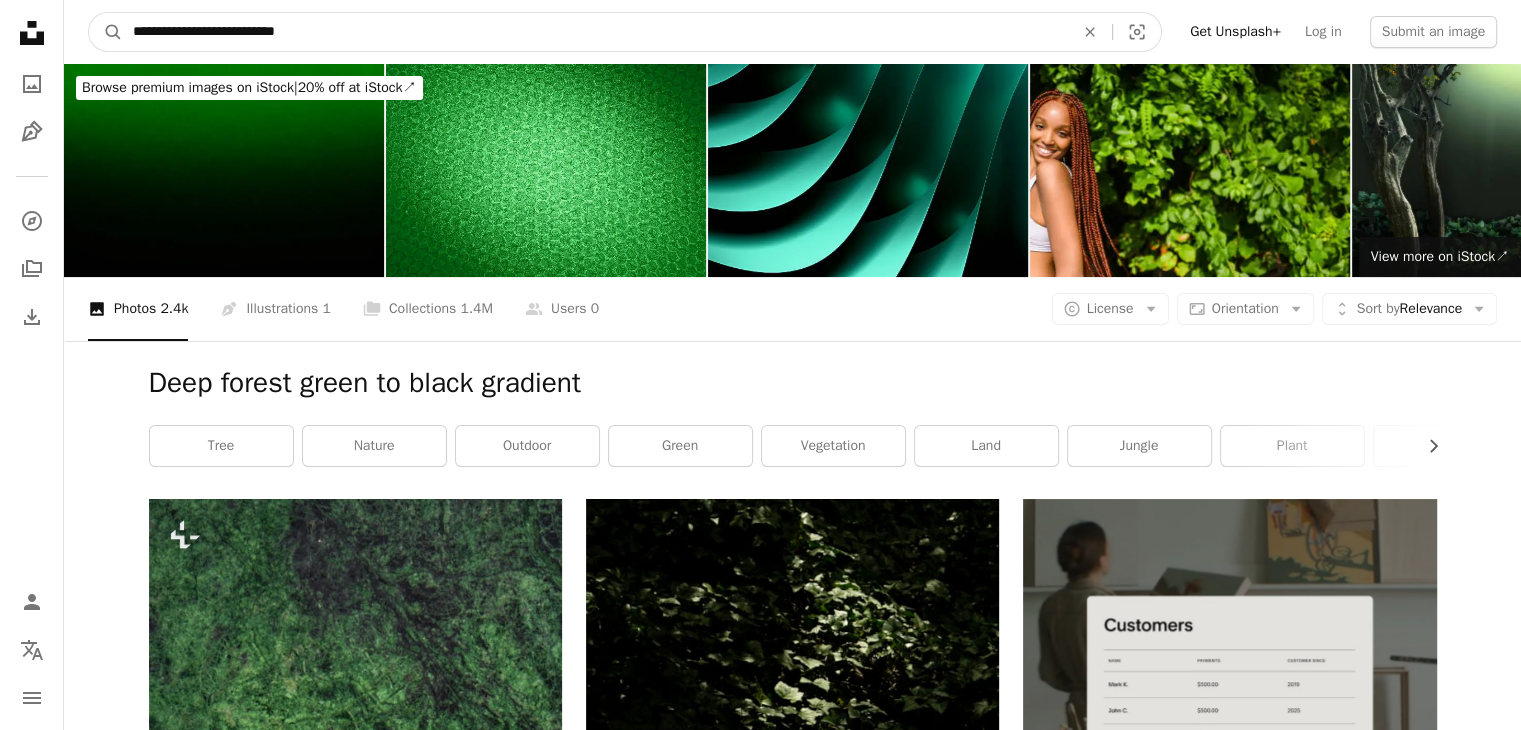 type on "**********" 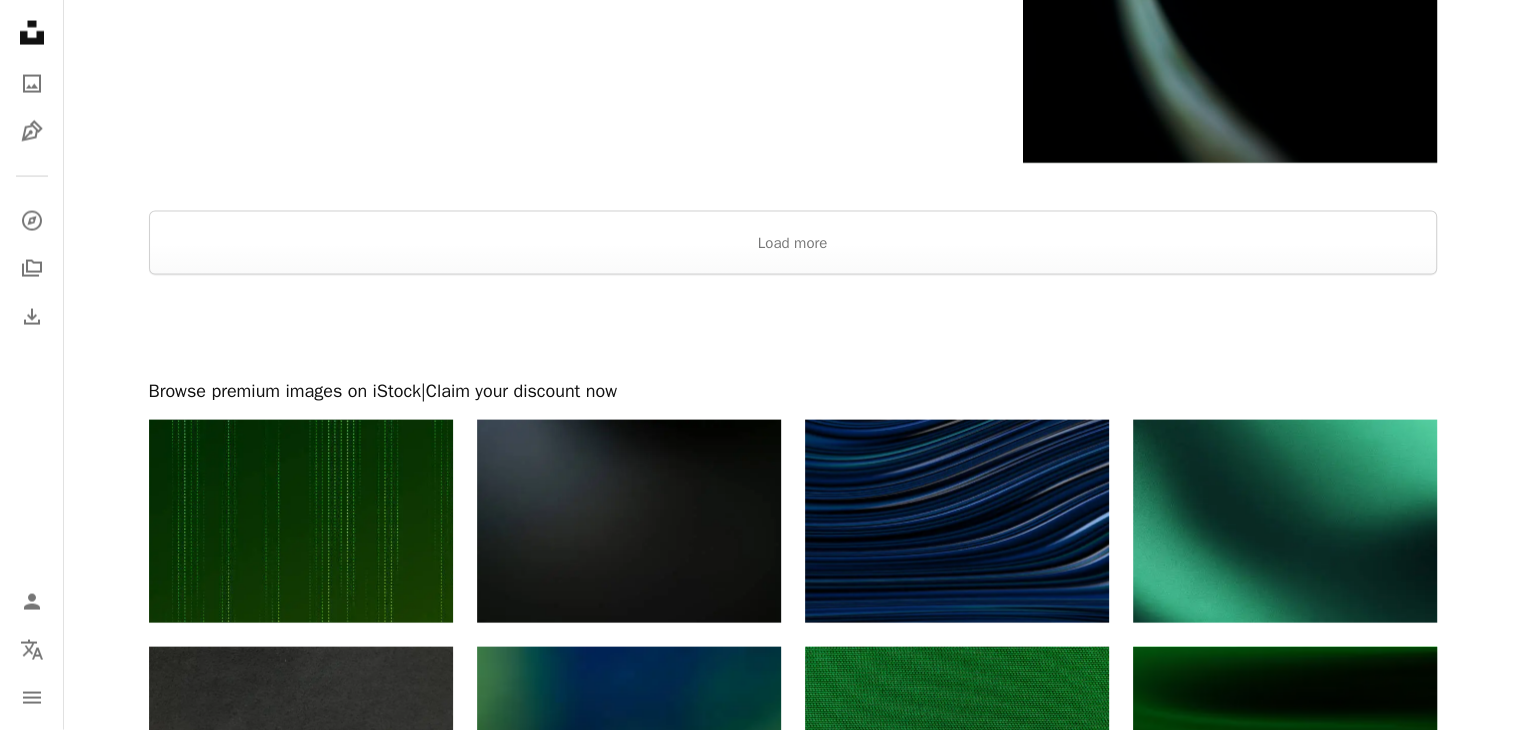 scroll, scrollTop: 3900, scrollLeft: 0, axis: vertical 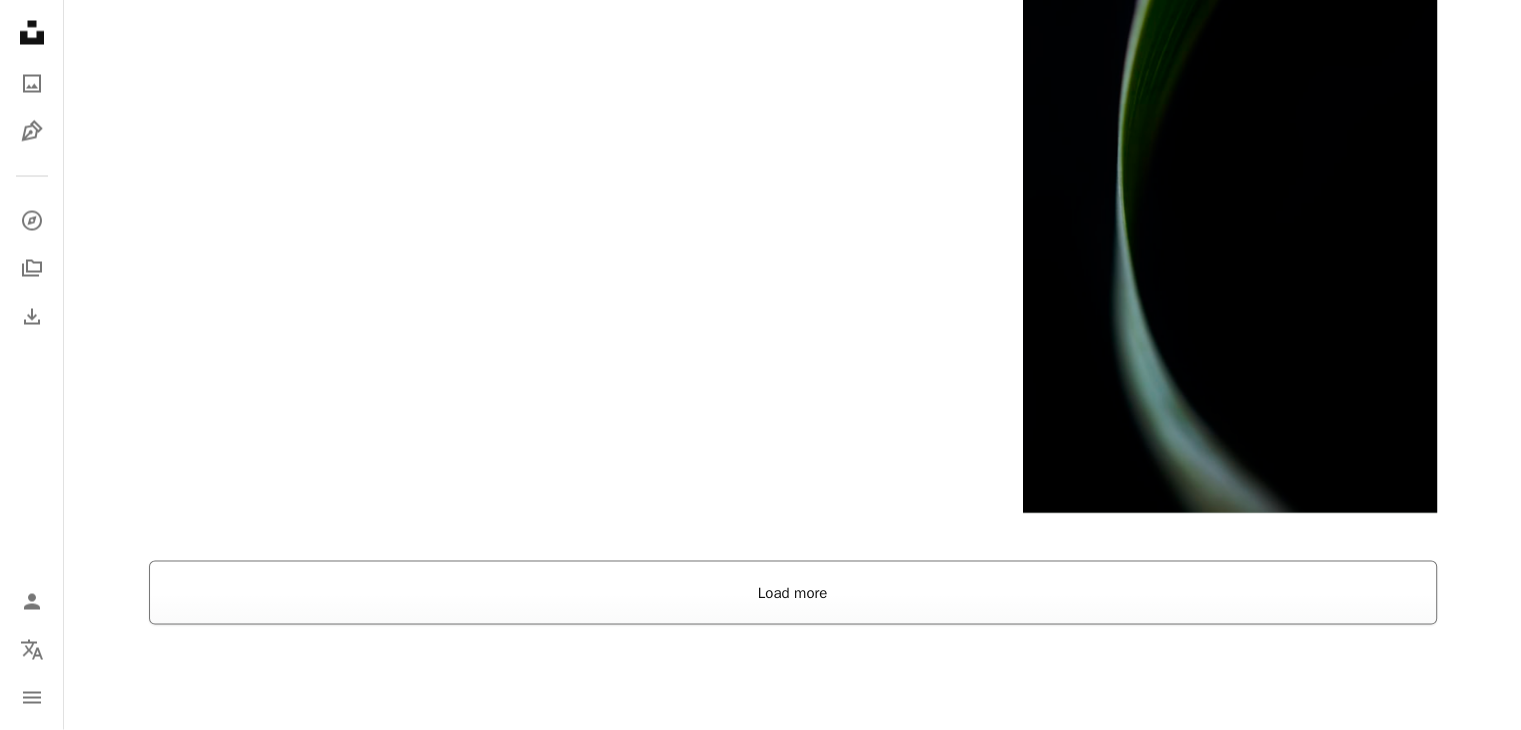 click on "Load more" at bounding box center (793, 593) 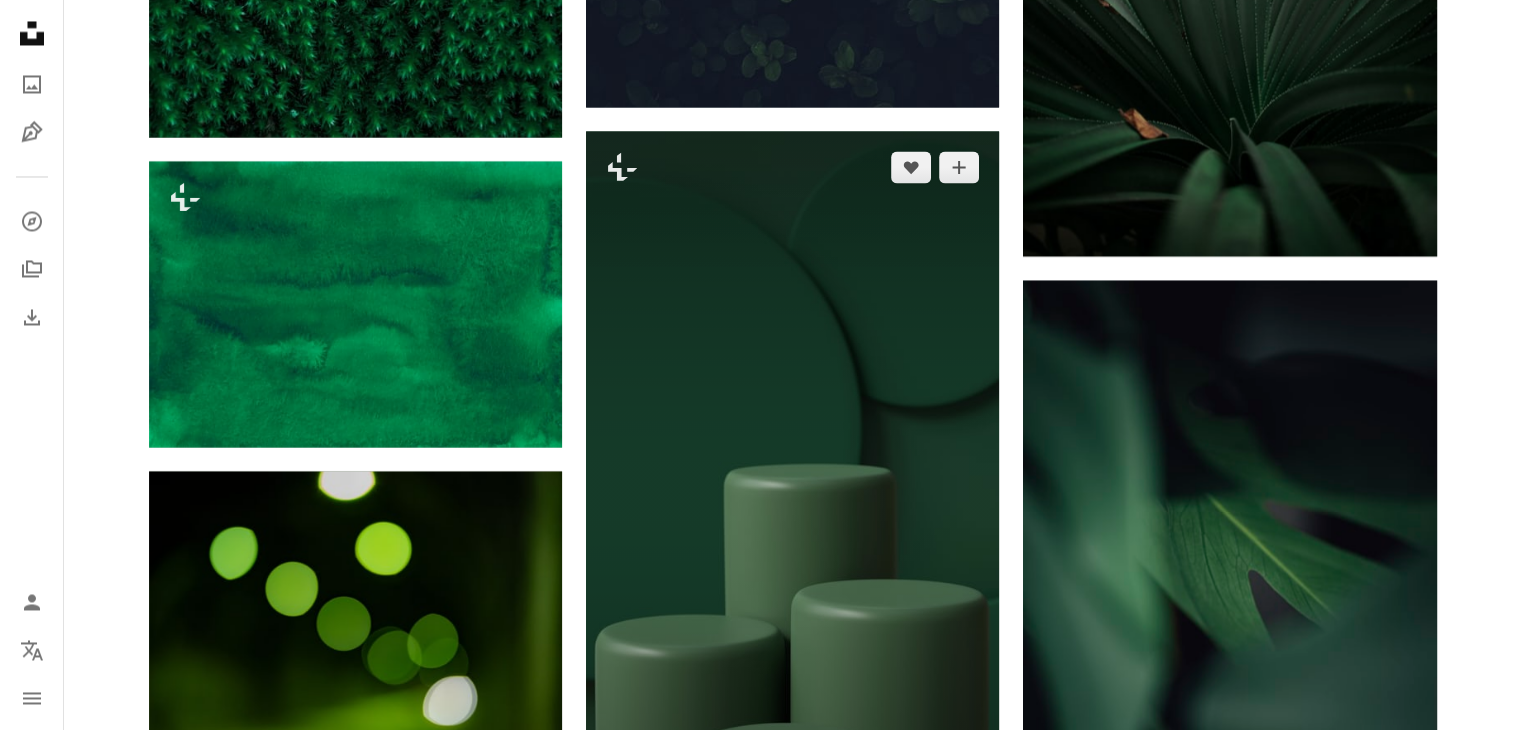 scroll, scrollTop: 11100, scrollLeft: 0, axis: vertical 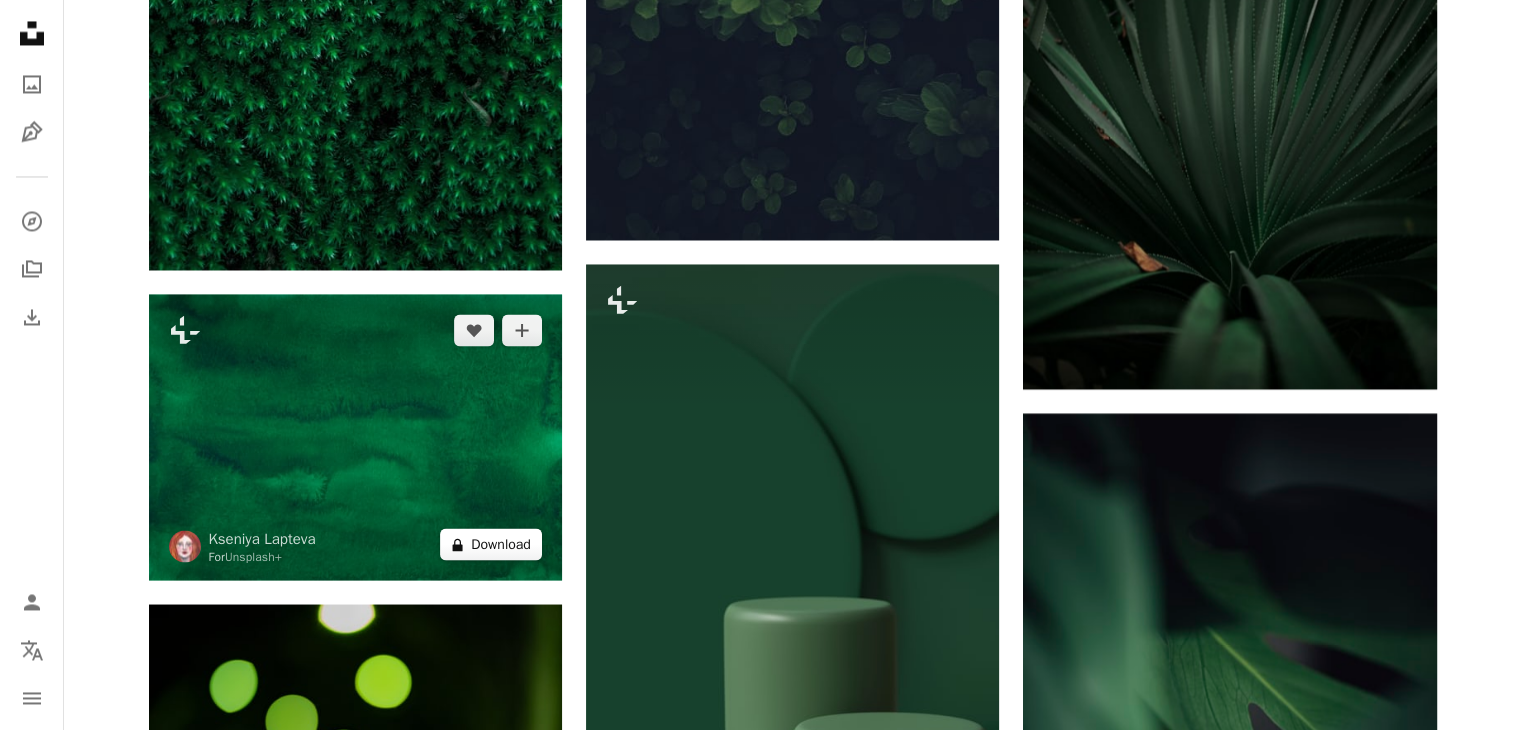 click on "A lock Download" at bounding box center (491, 544) 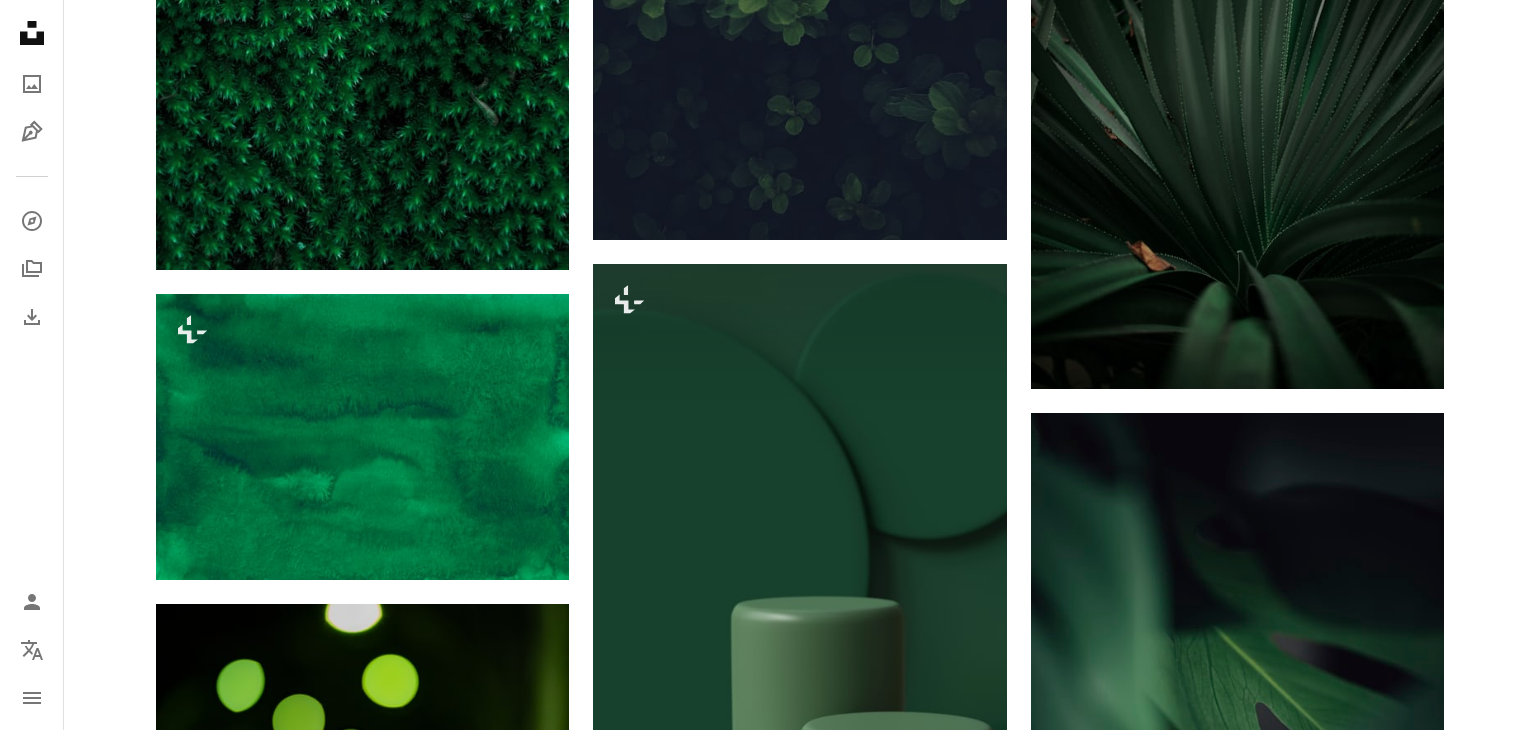 click on "An X shape Premium, ready to use images. Get unlimited access. A plus sign Members-only content added monthly A plus sign Unlimited royalty-free downloads A plus sign Illustrations  New A plus sign Enhanced legal protections yearly 65%  off monthly $20   $7 USD per month * Get  Unsplash+ * When paid annually, billed upfront  $84 Taxes where applicable. Renews automatically. Cancel anytime." at bounding box center [768, 3719] 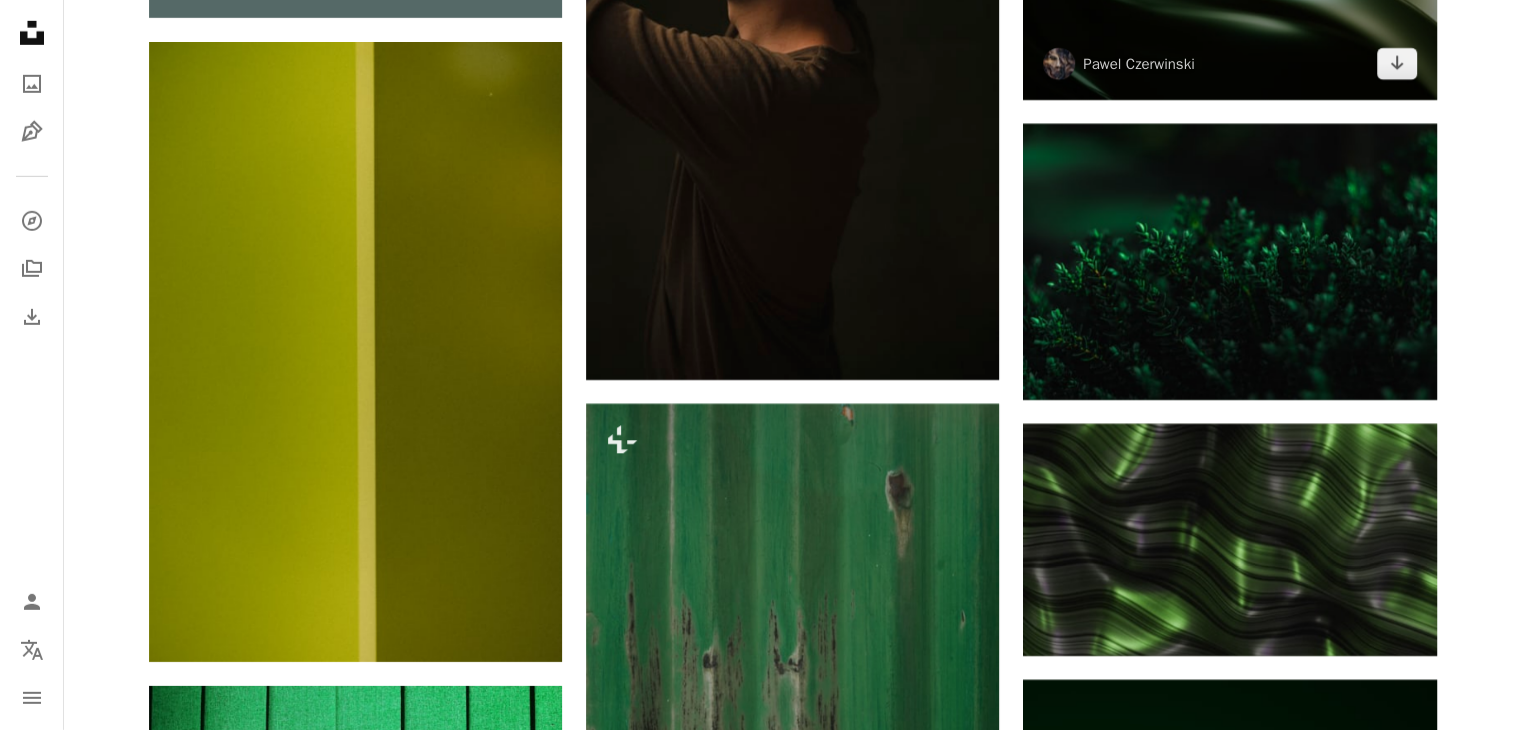 scroll, scrollTop: 6100, scrollLeft: 0, axis: vertical 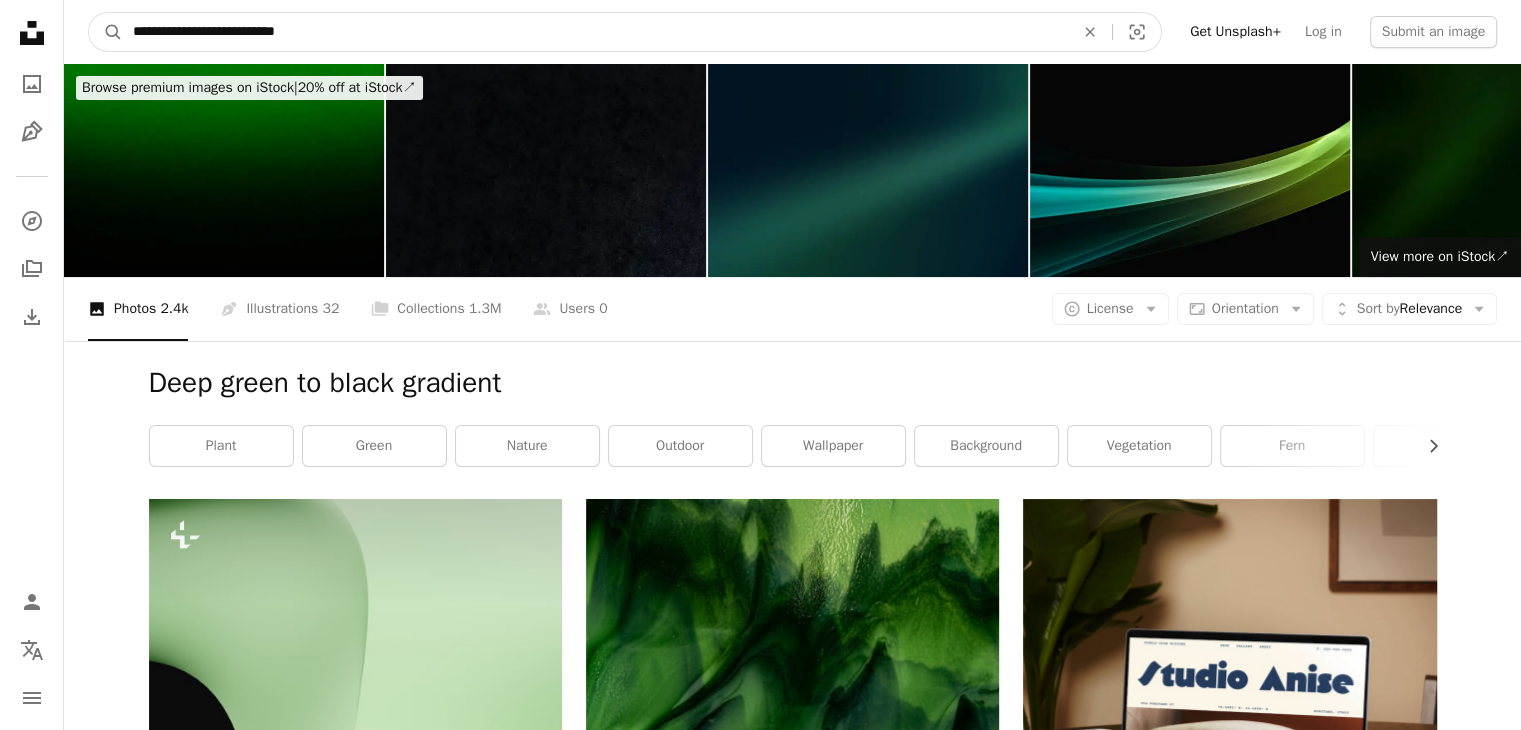 drag, startPoint x: 364, startPoint y: 29, endPoint x: 27, endPoint y: 30, distance: 337.0015 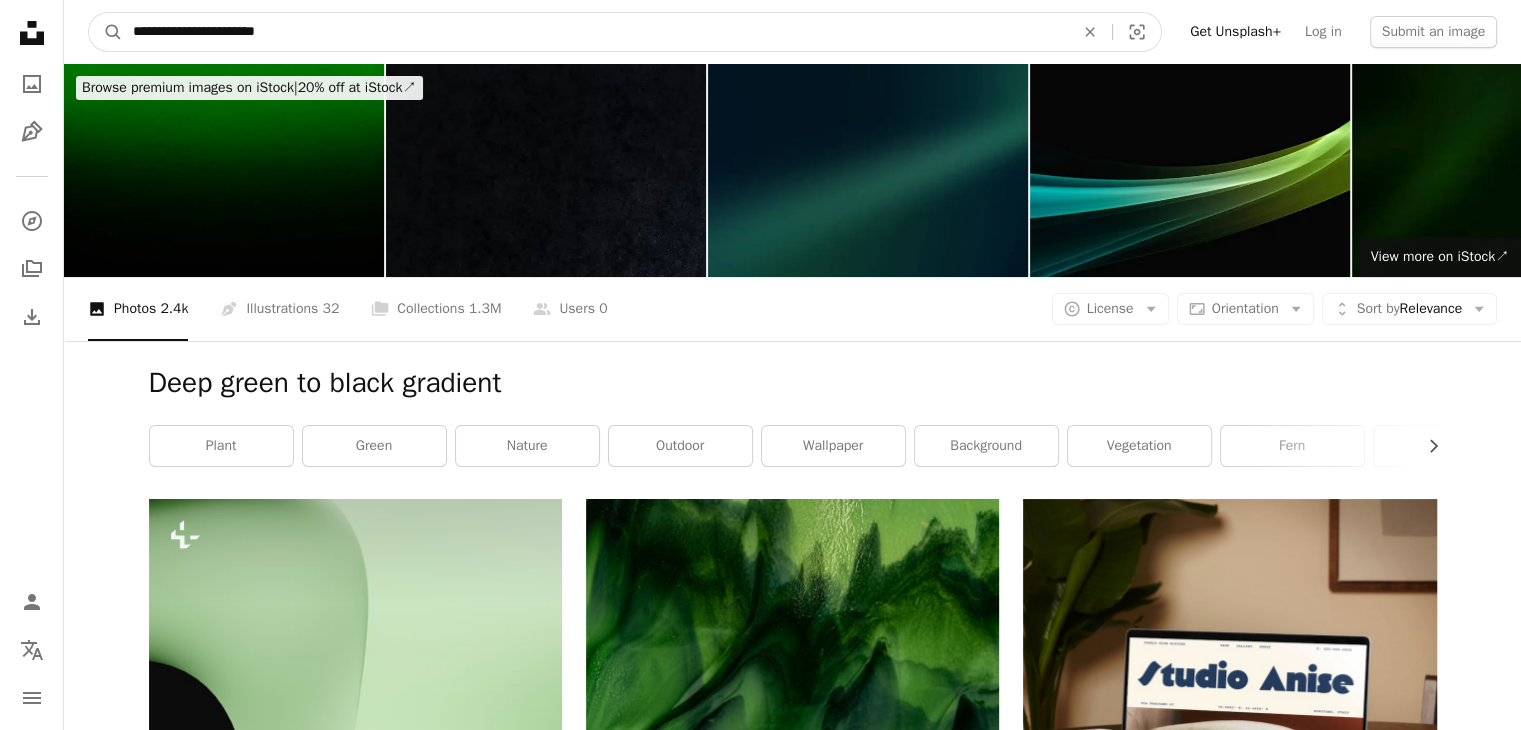 type on "**********" 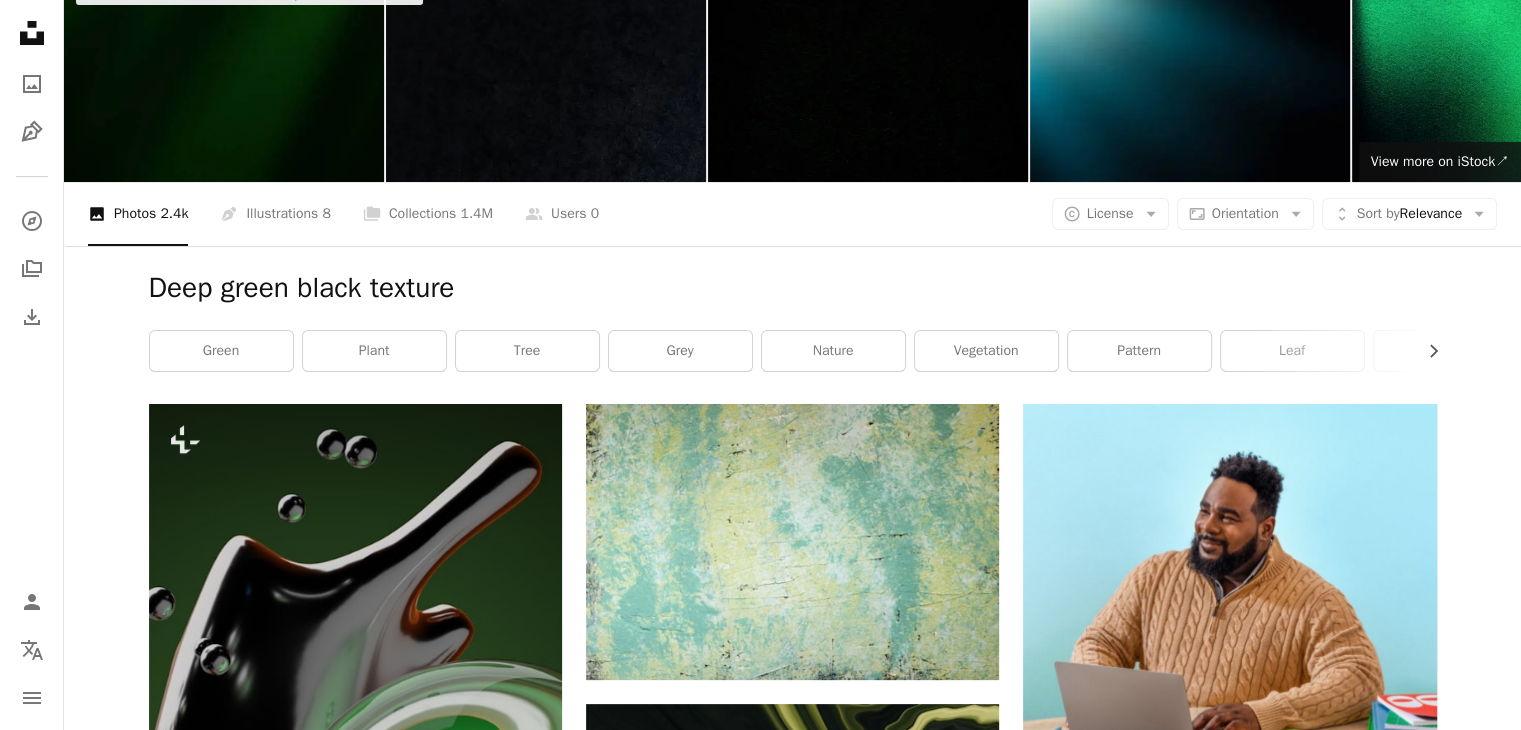 scroll, scrollTop: 0, scrollLeft: 0, axis: both 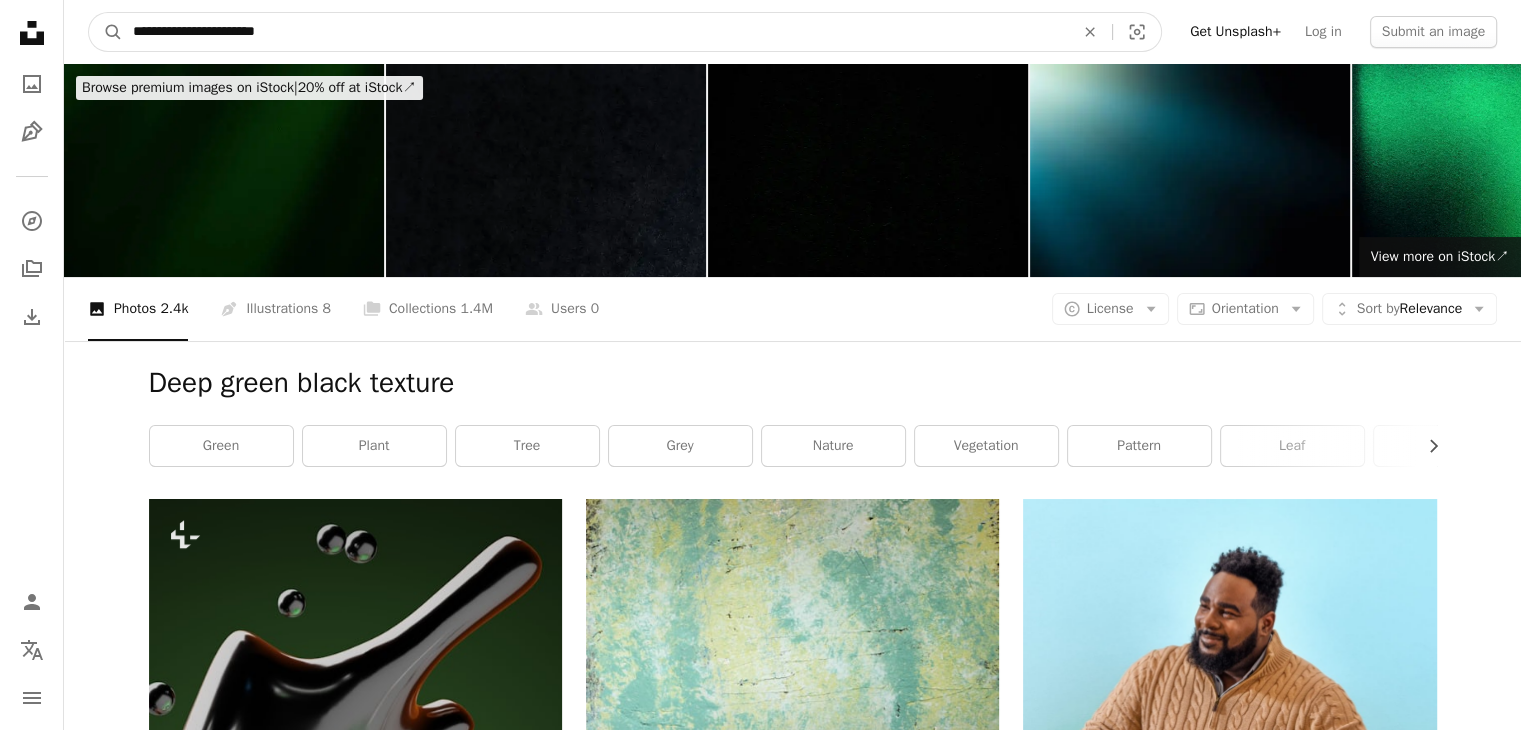 drag, startPoint x: 268, startPoint y: 33, endPoint x: 56, endPoint y: 33, distance: 212 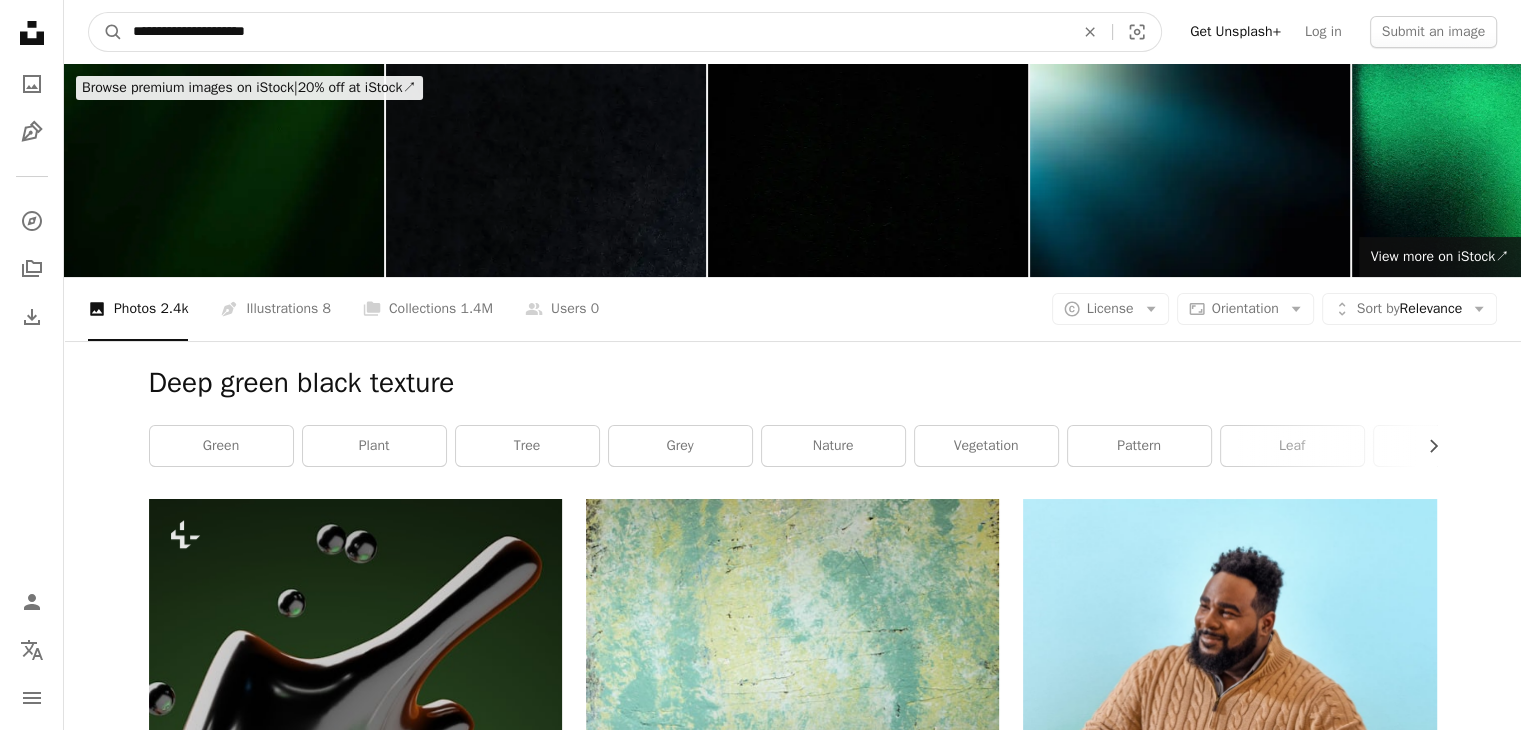 type on "**********" 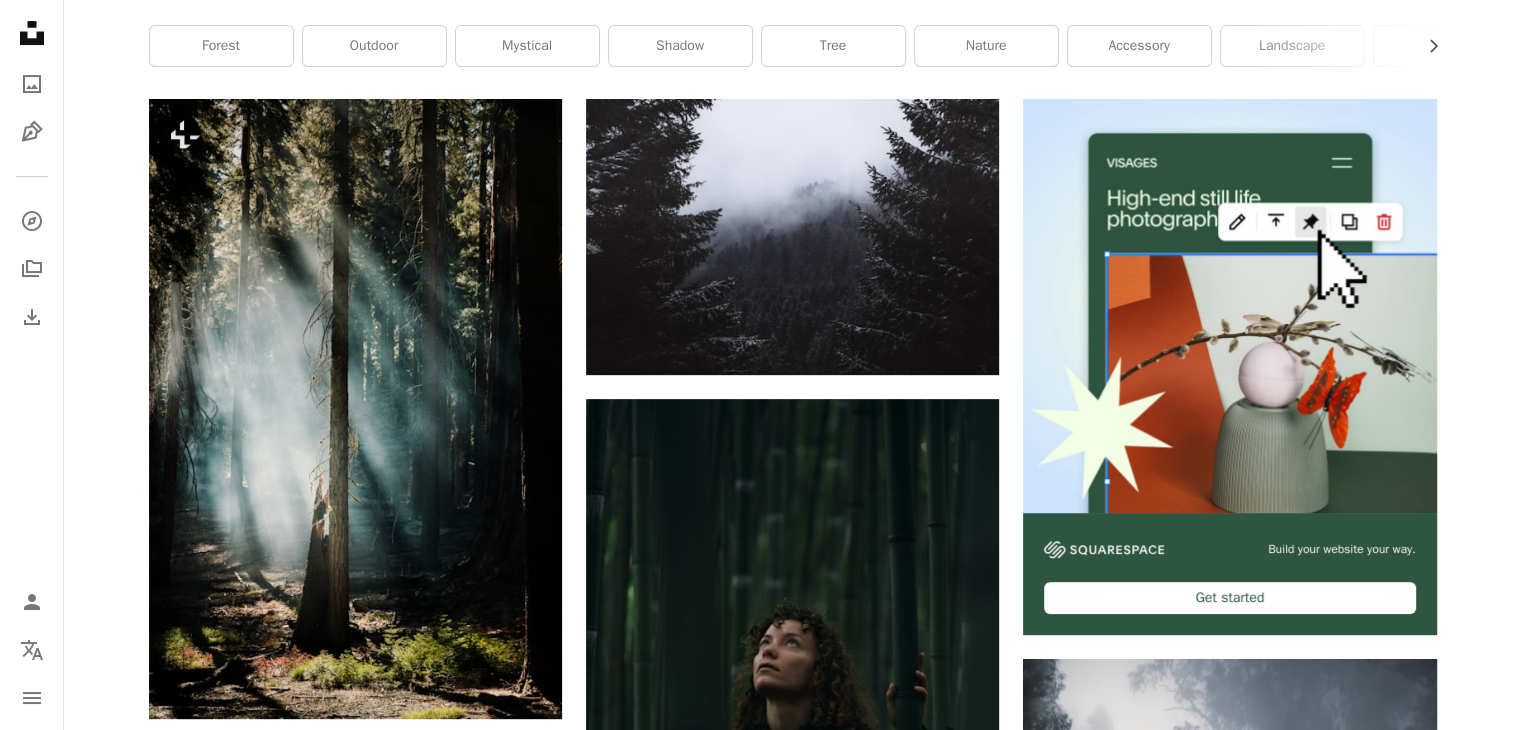 scroll, scrollTop: 0, scrollLeft: 0, axis: both 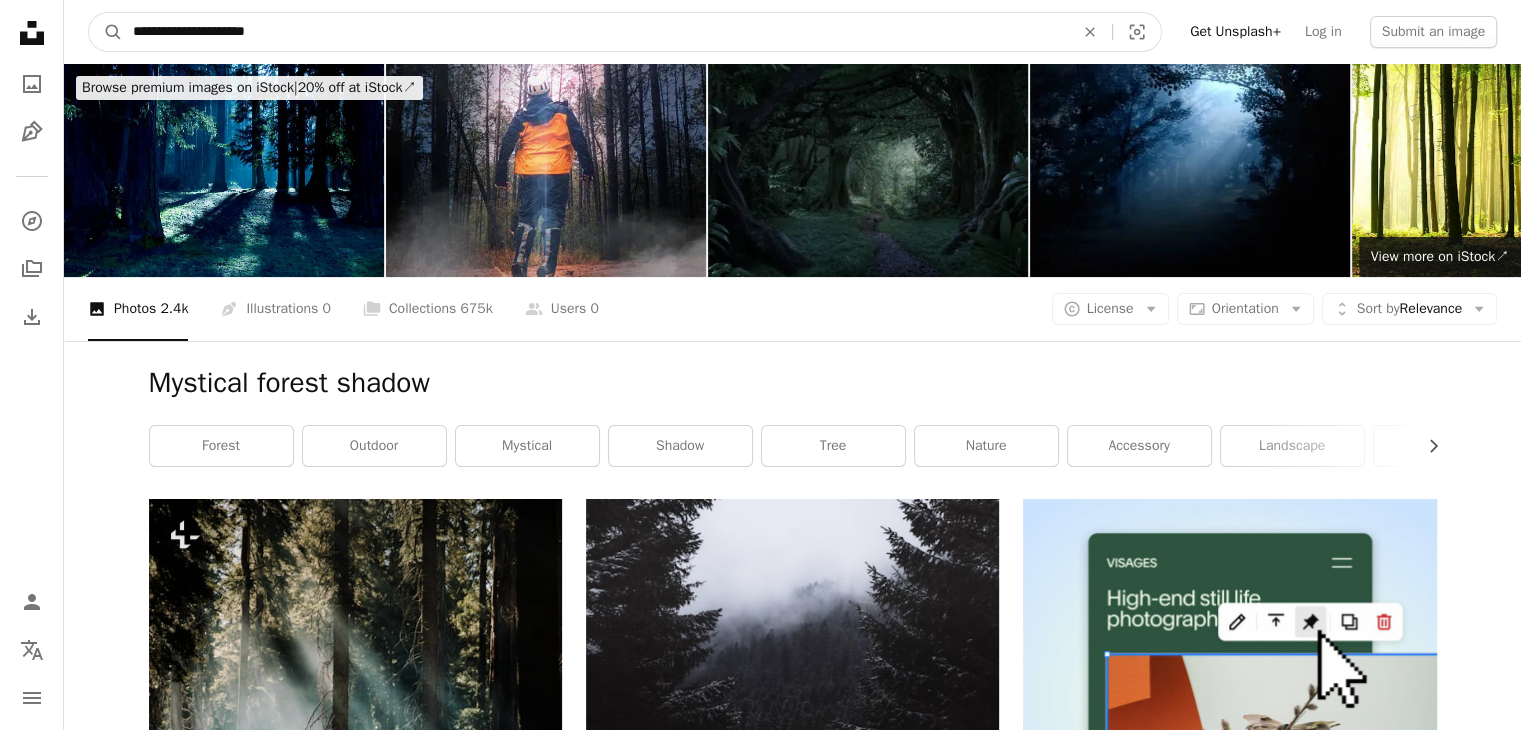 drag, startPoint x: 281, startPoint y: 33, endPoint x: 79, endPoint y: 45, distance: 202.35612 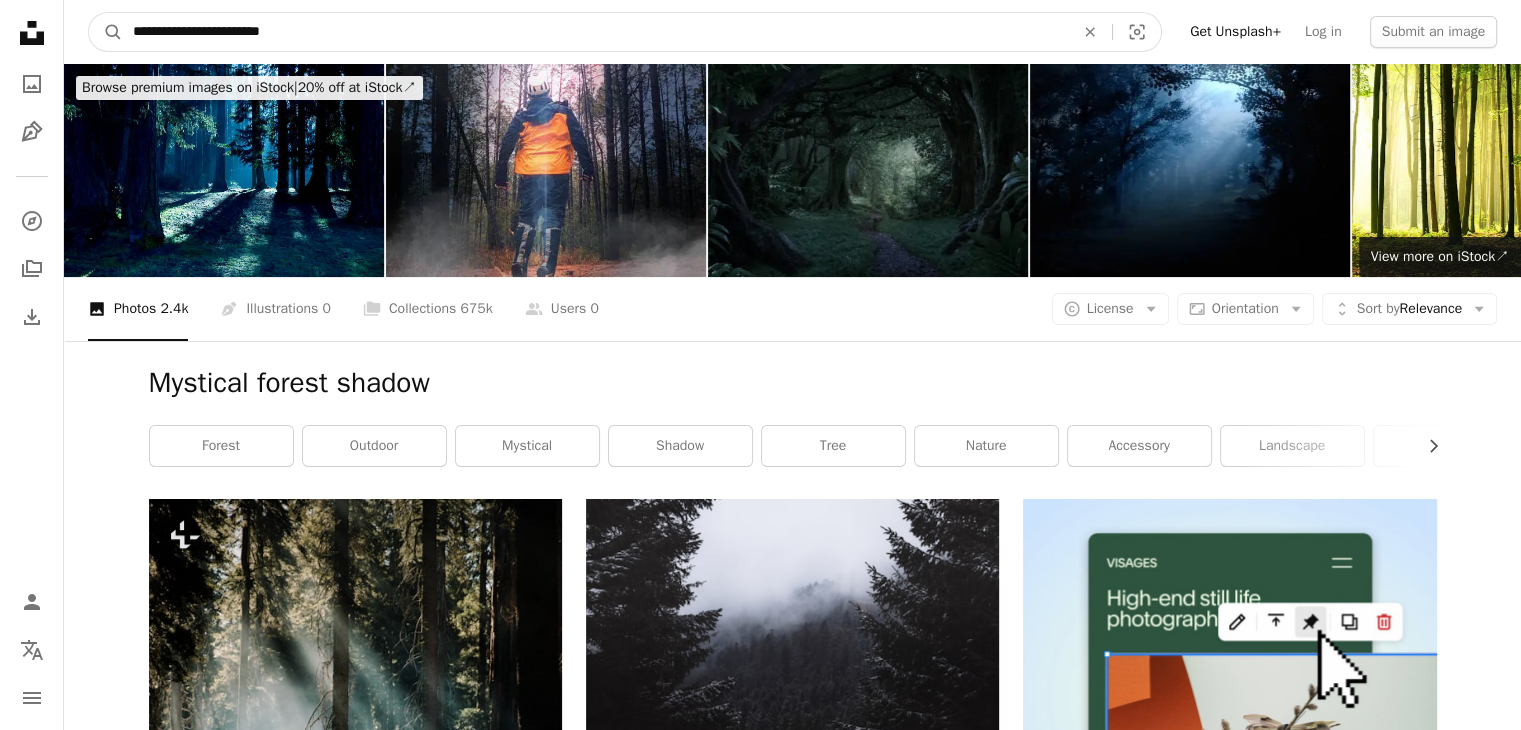 type on "**********" 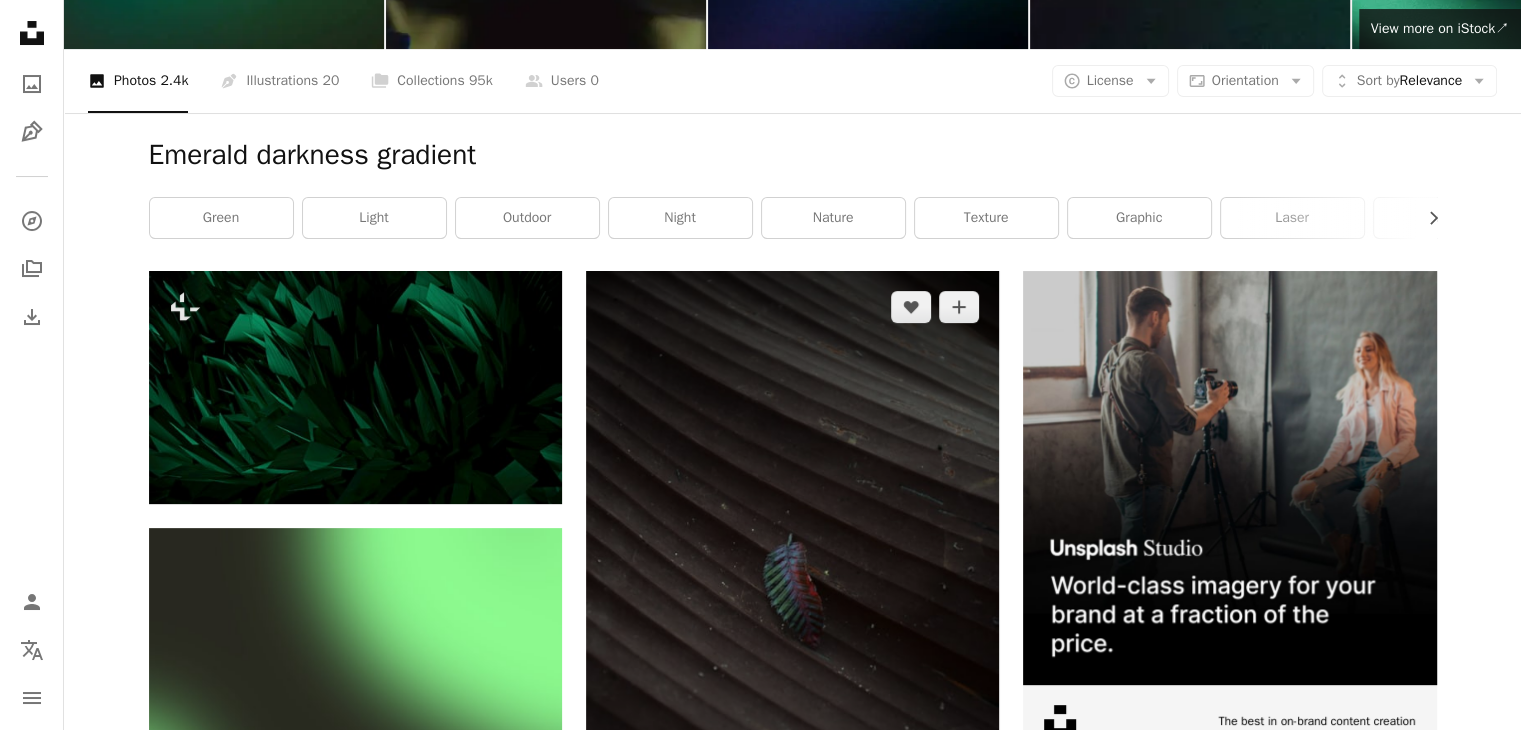 scroll, scrollTop: 0, scrollLeft: 0, axis: both 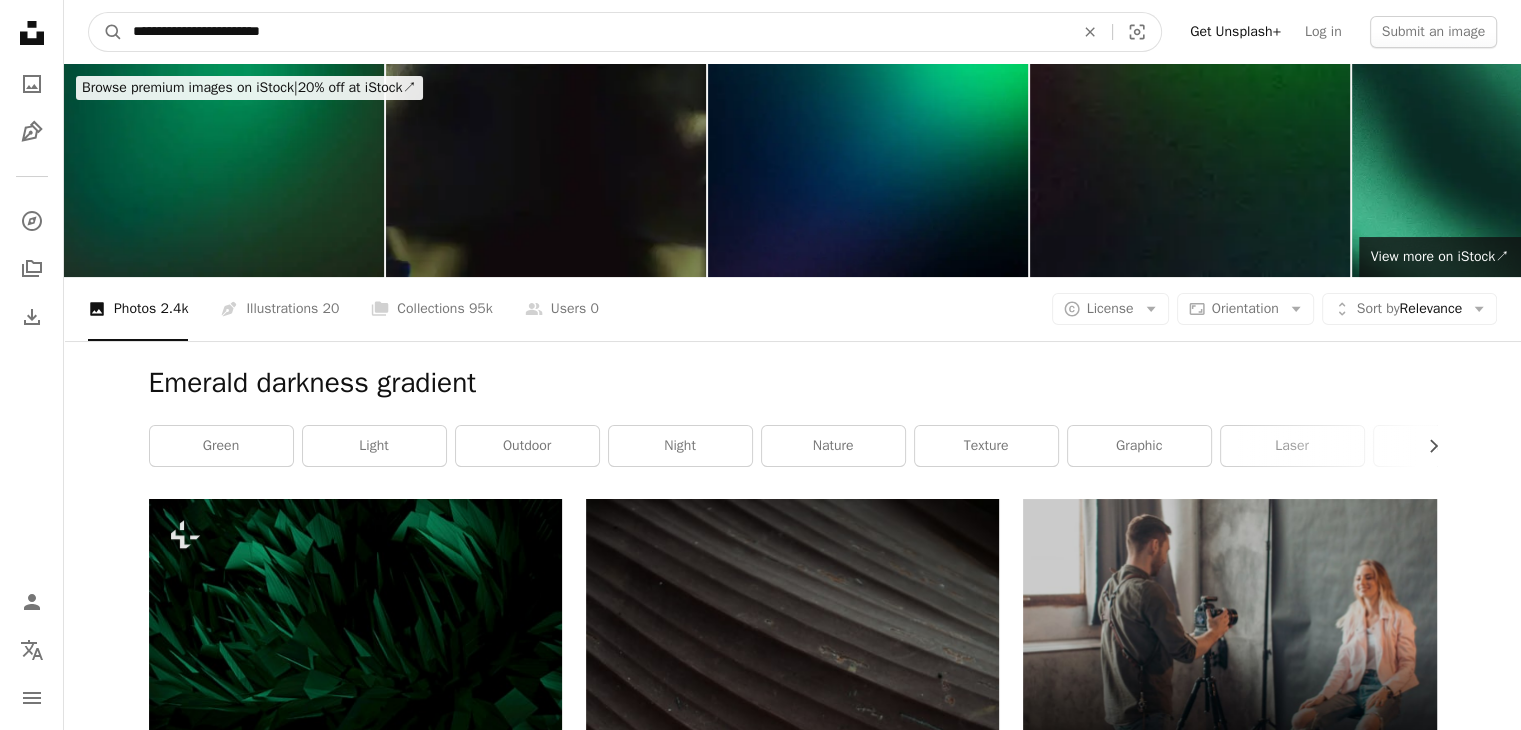drag, startPoint x: 328, startPoint y: 29, endPoint x: 16, endPoint y: 31, distance: 312.0064 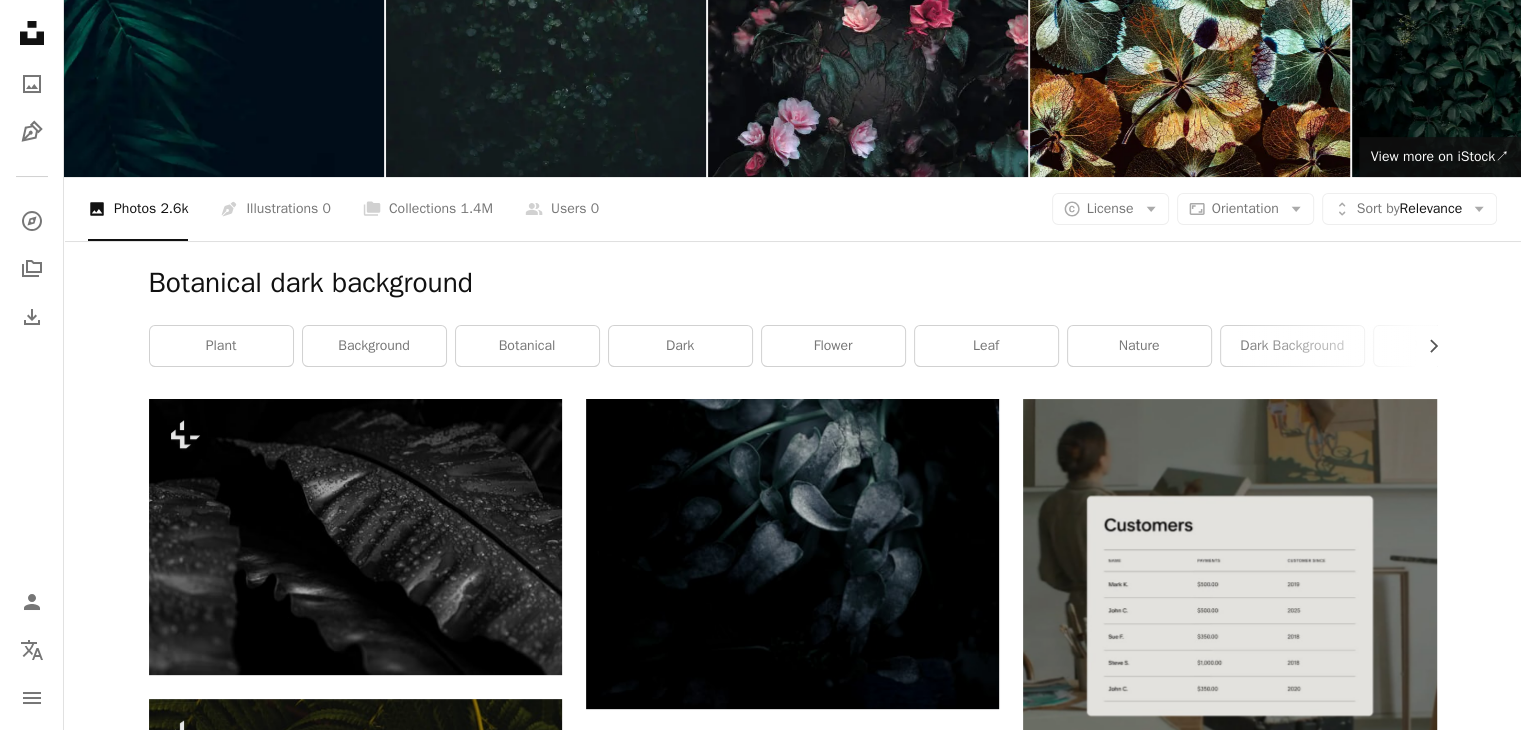 scroll, scrollTop: 0, scrollLeft: 0, axis: both 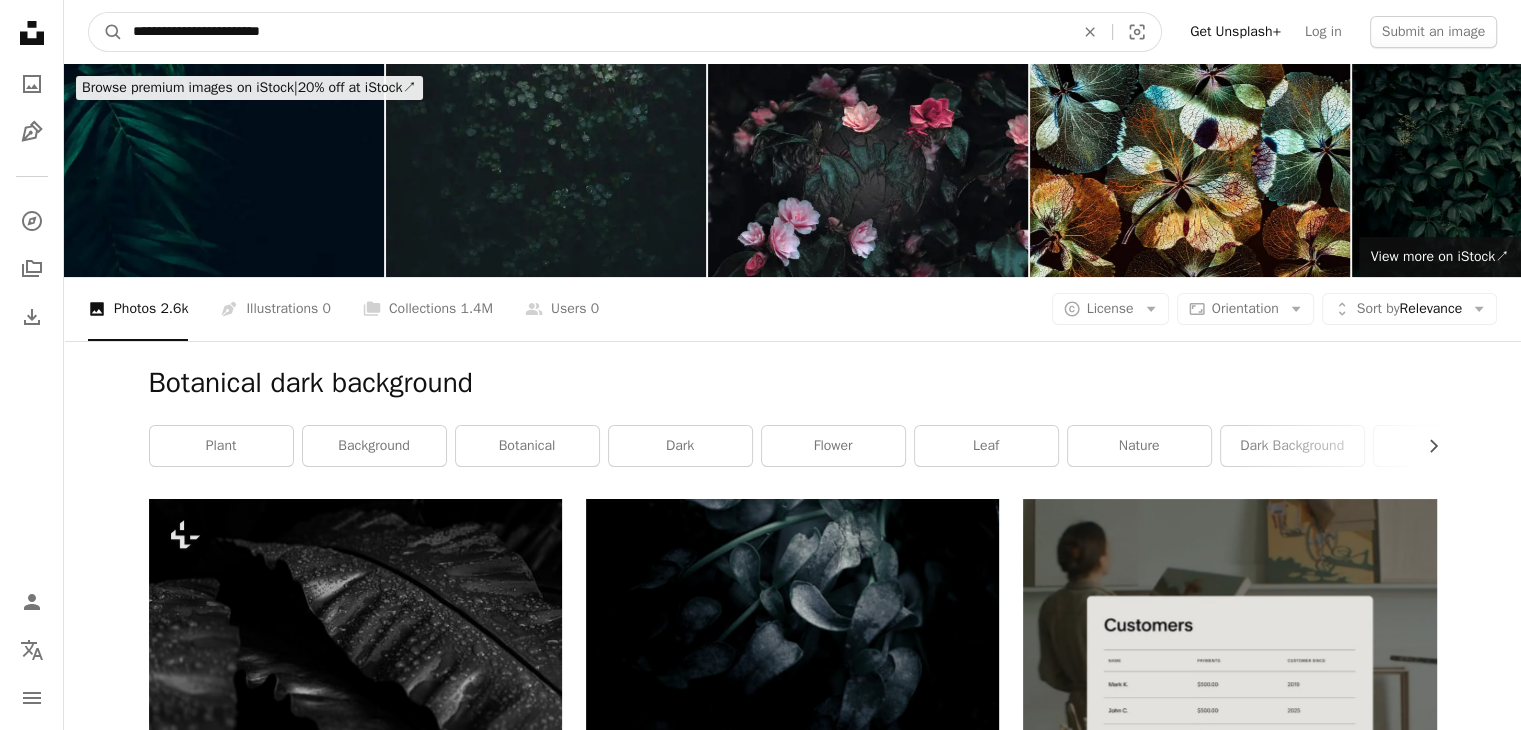drag, startPoint x: 136, startPoint y: 34, endPoint x: 7, endPoint y: 57, distance: 131.03435 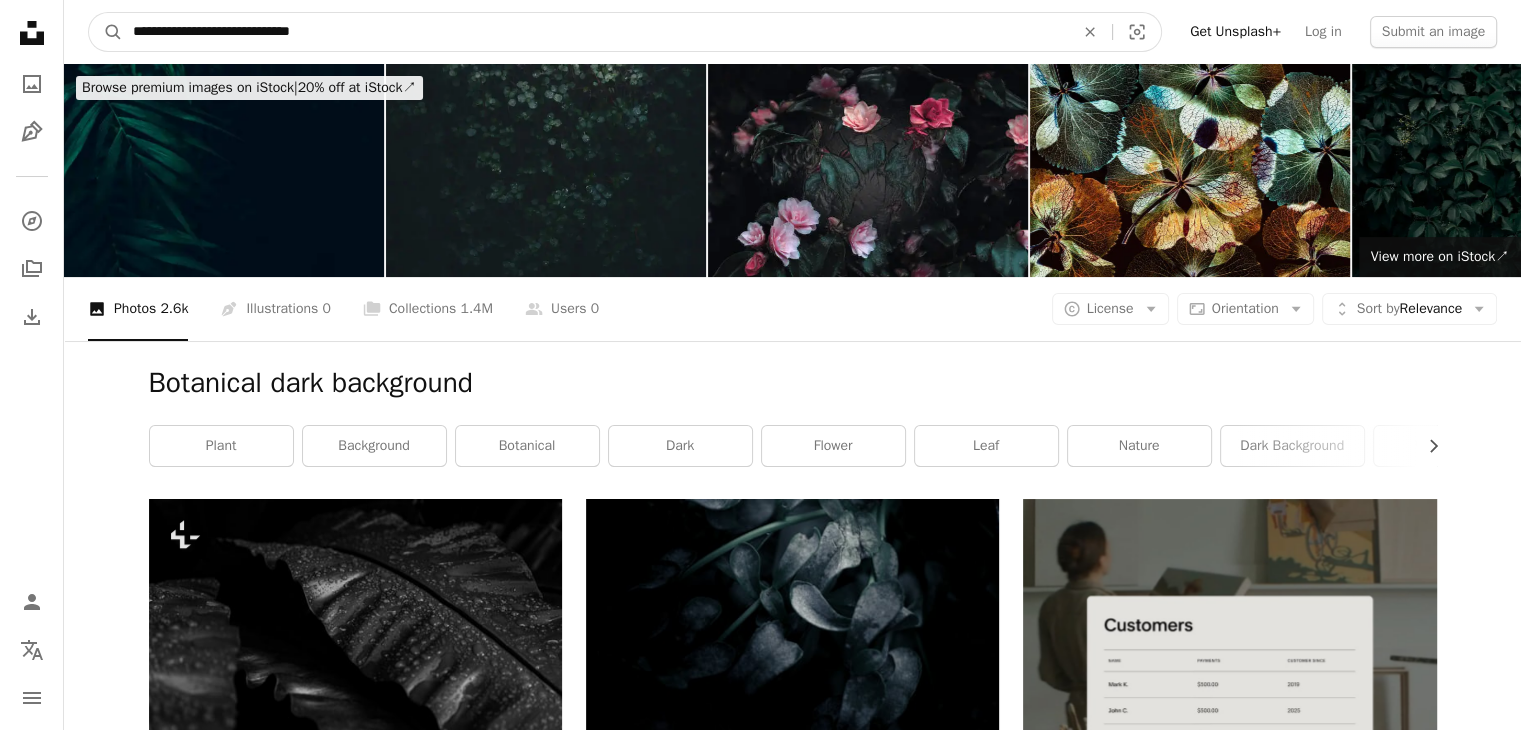 type on "**********" 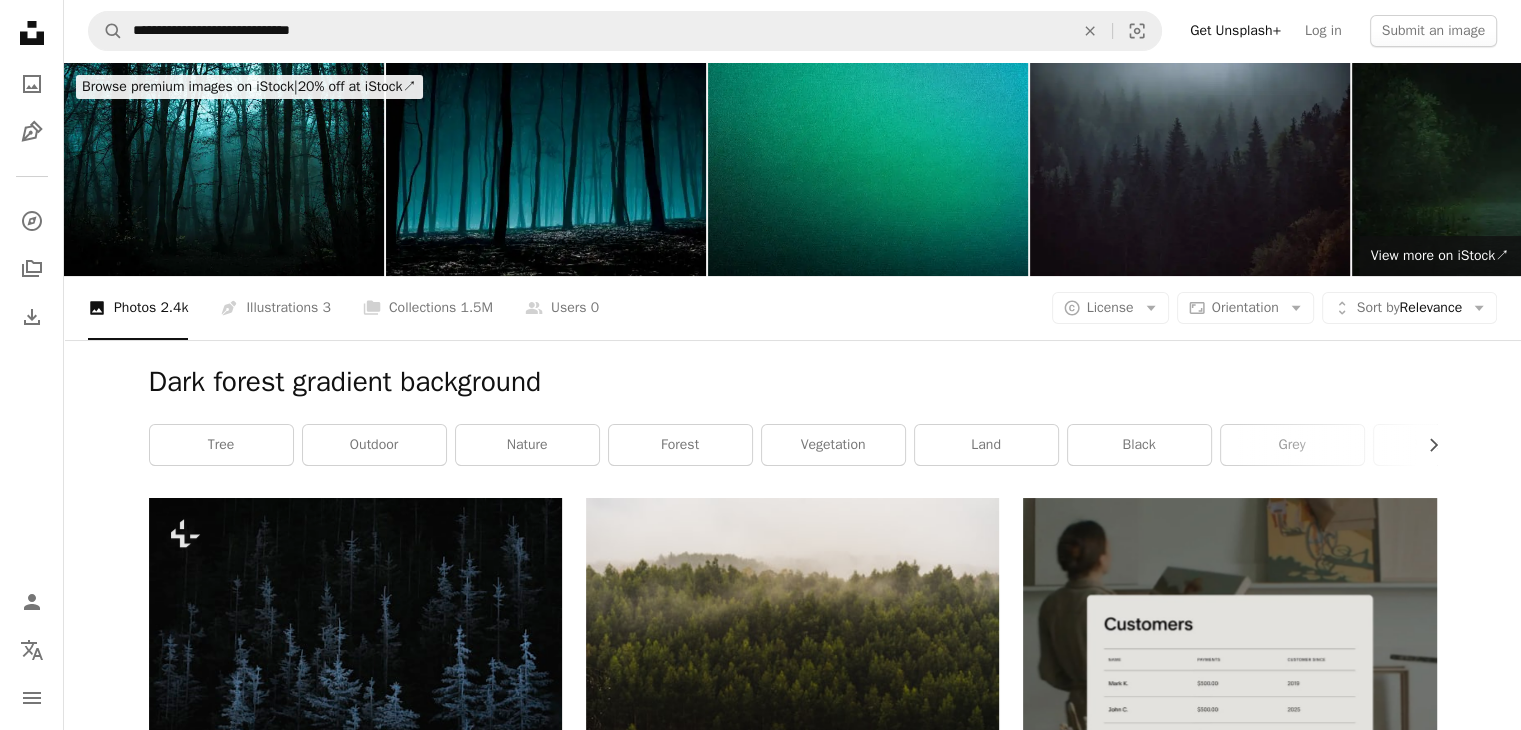 scroll, scrollTop: 0, scrollLeft: 0, axis: both 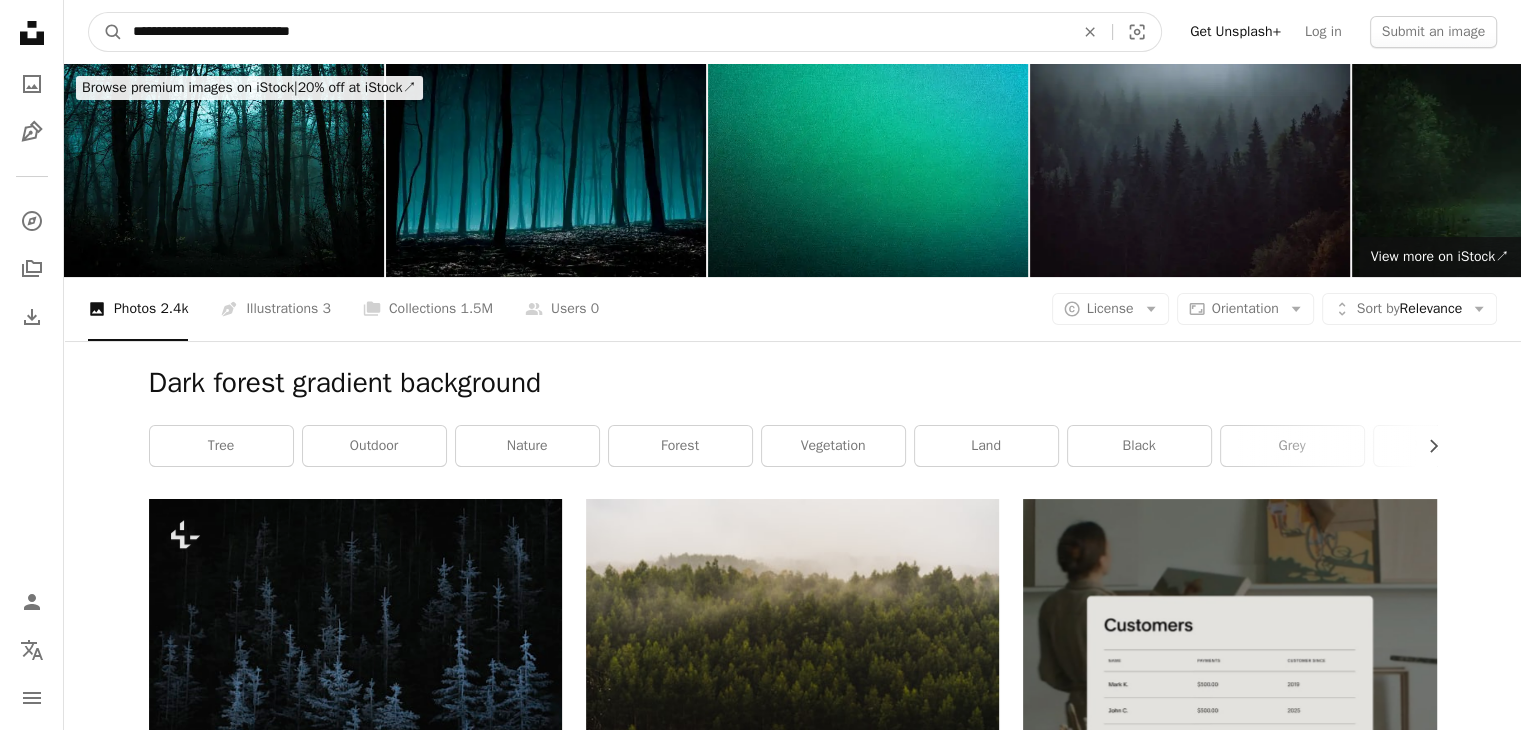 drag, startPoint x: 338, startPoint y: 28, endPoint x: 34, endPoint y: 31, distance: 304.0148 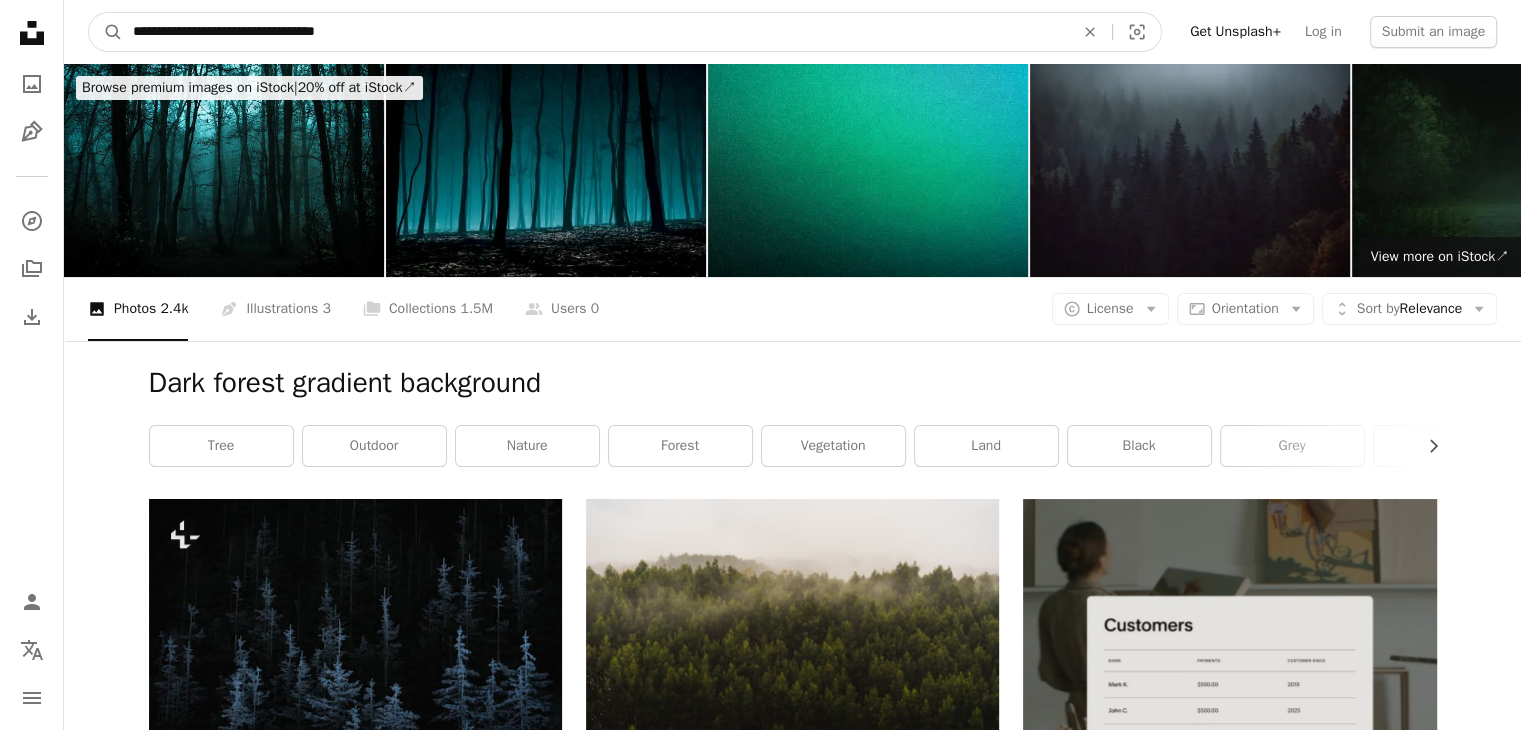 type on "**********" 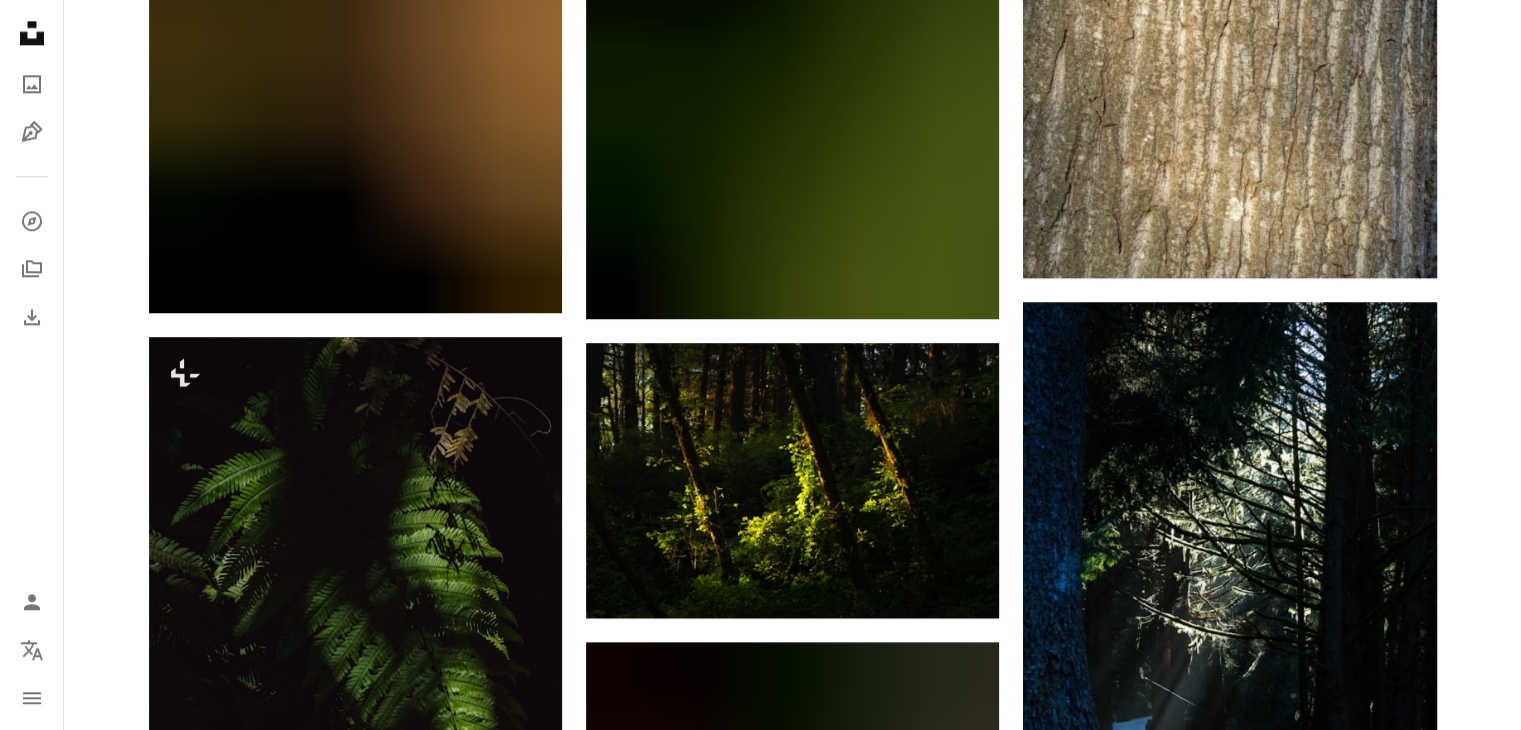scroll, scrollTop: 2900, scrollLeft: 0, axis: vertical 